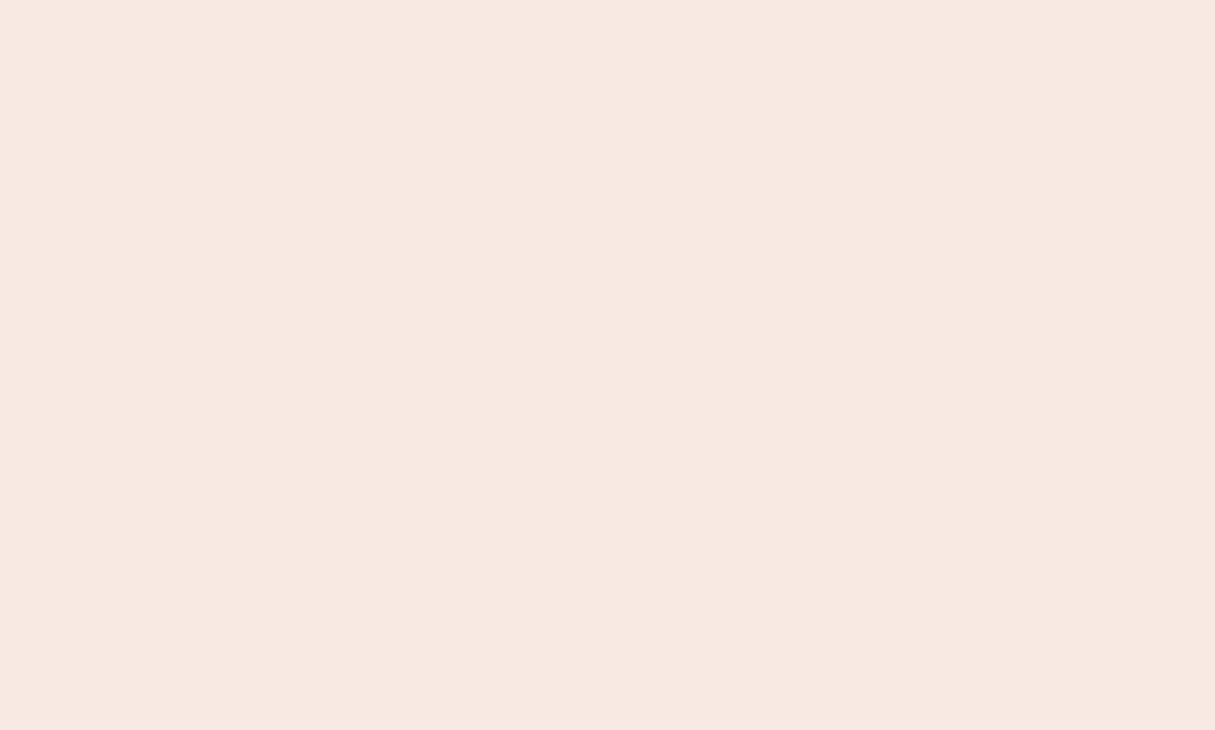scroll, scrollTop: 0, scrollLeft: 0, axis: both 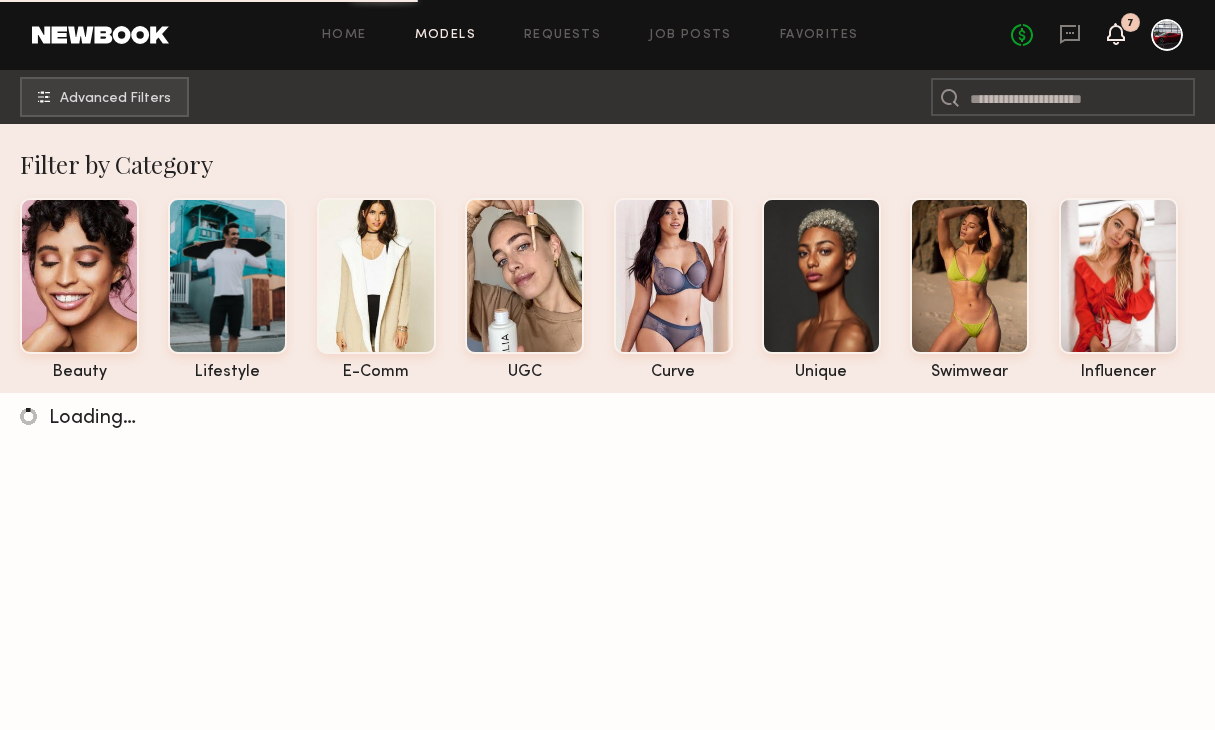 click 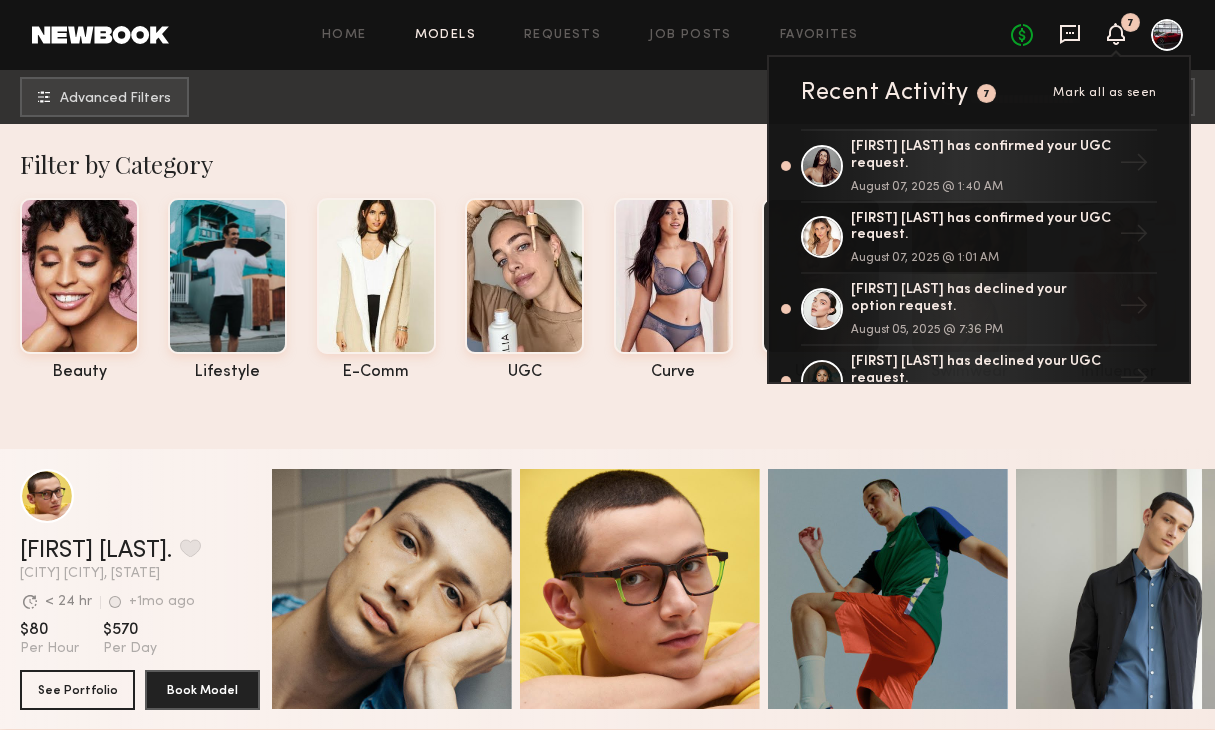 click 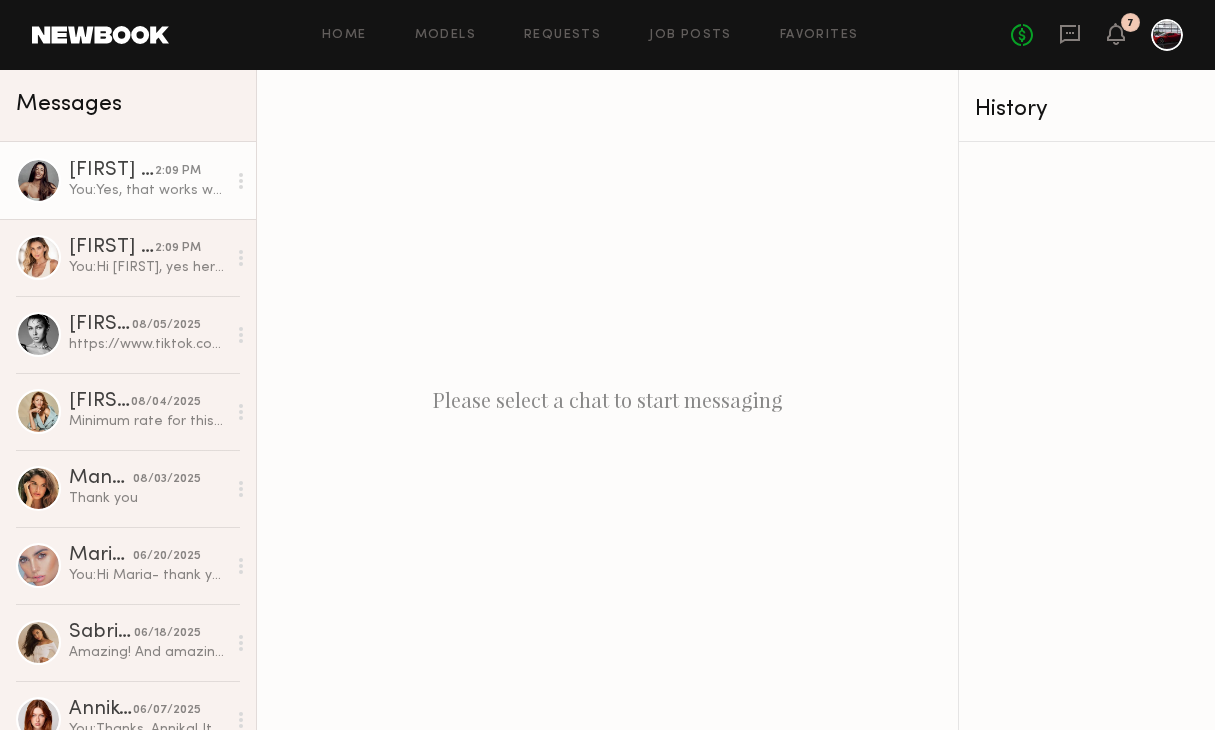click on "Elke K." 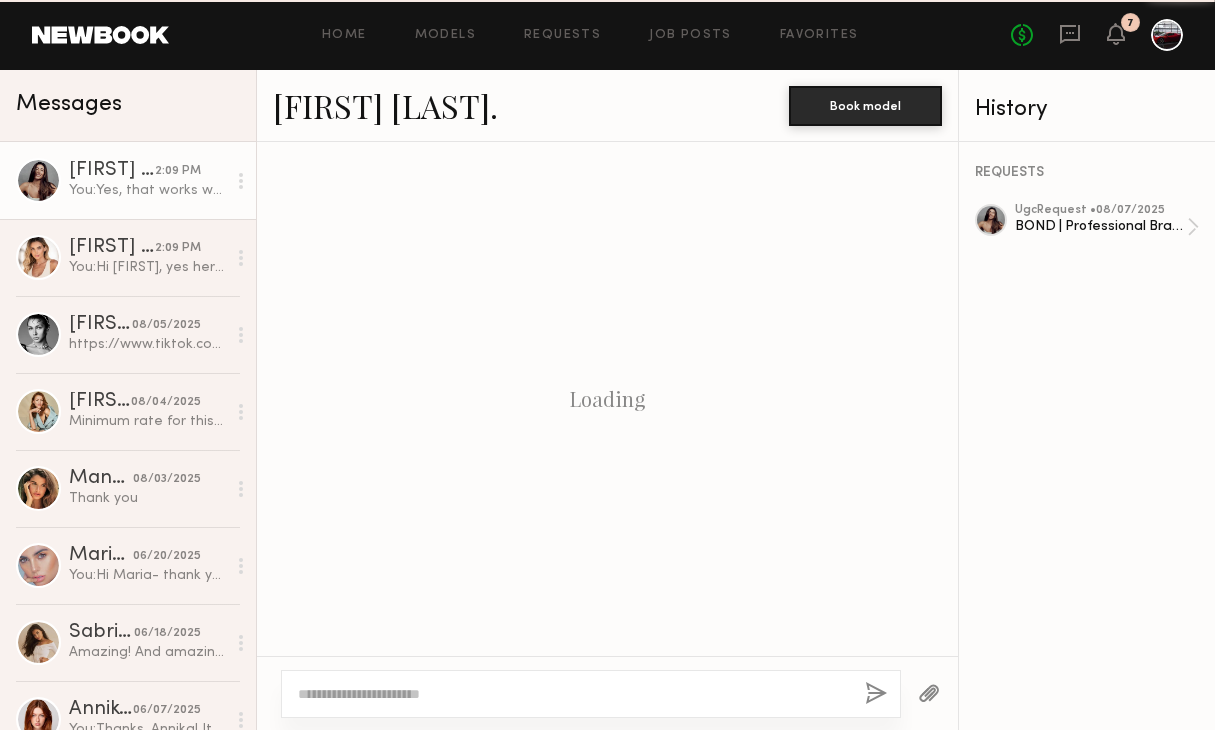 scroll, scrollTop: 953, scrollLeft: 0, axis: vertical 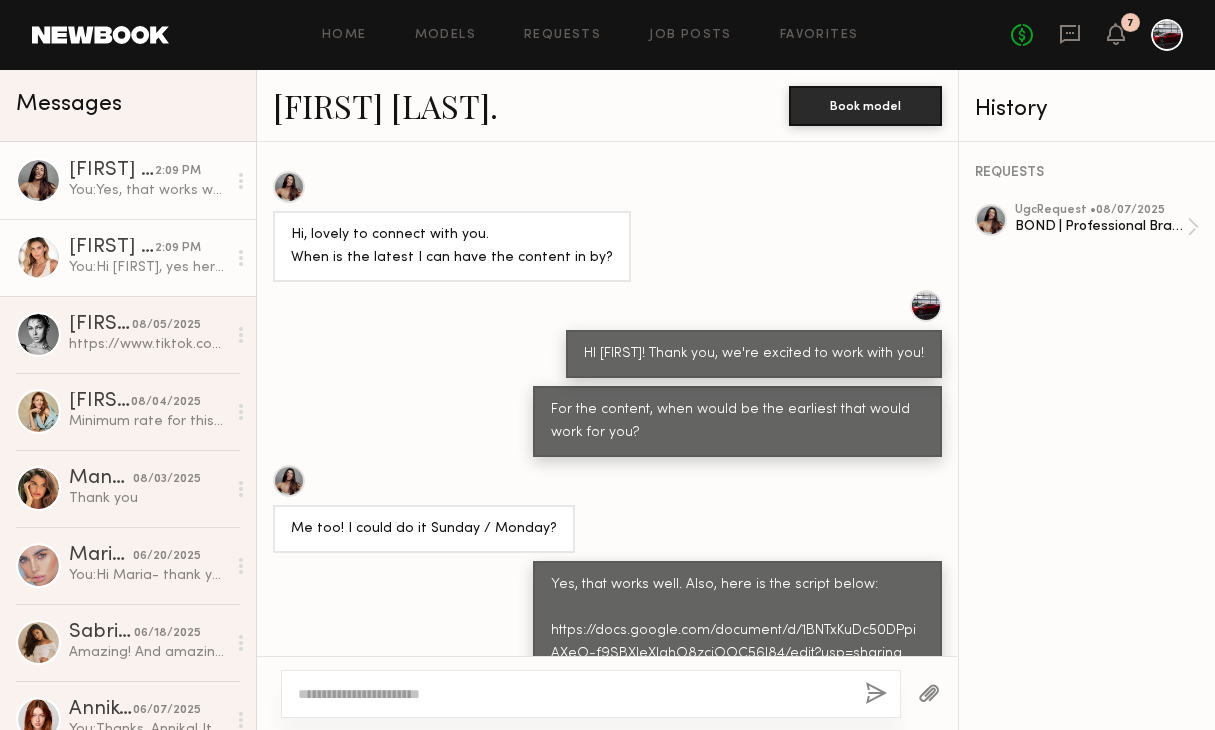 click on "Kacie Nicole M." 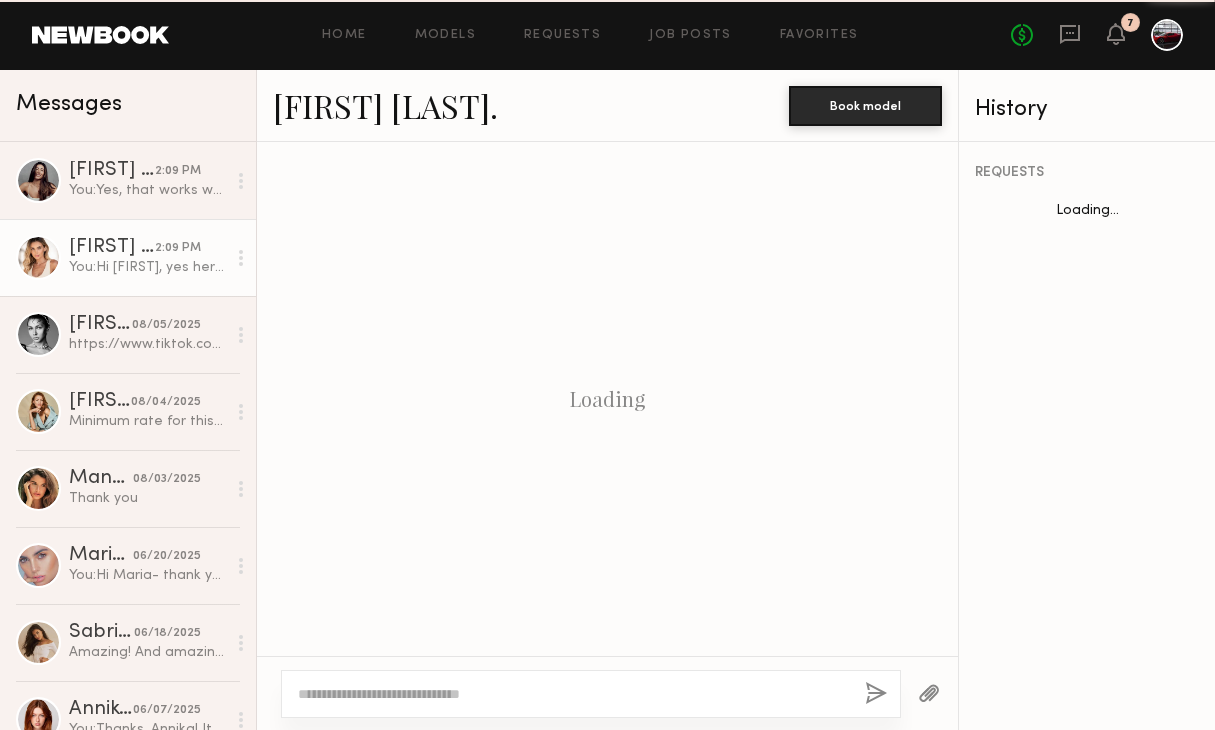 scroll, scrollTop: 1384, scrollLeft: 0, axis: vertical 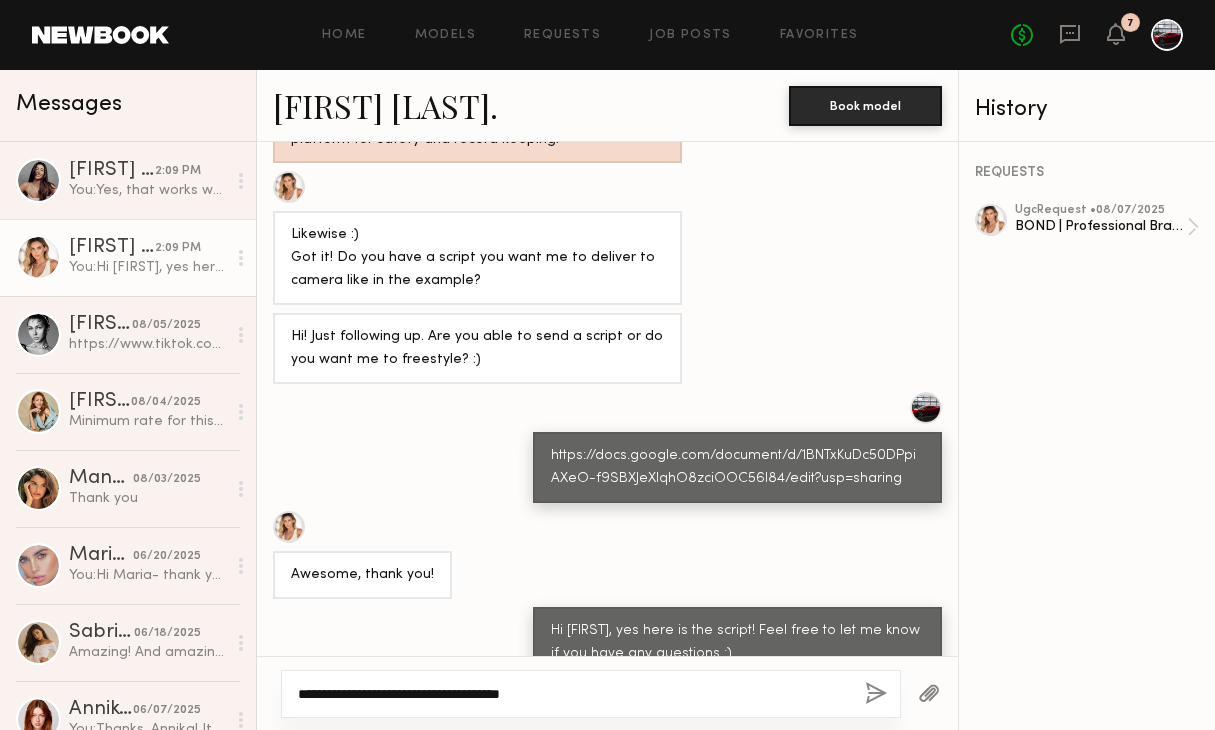 click on "**********" 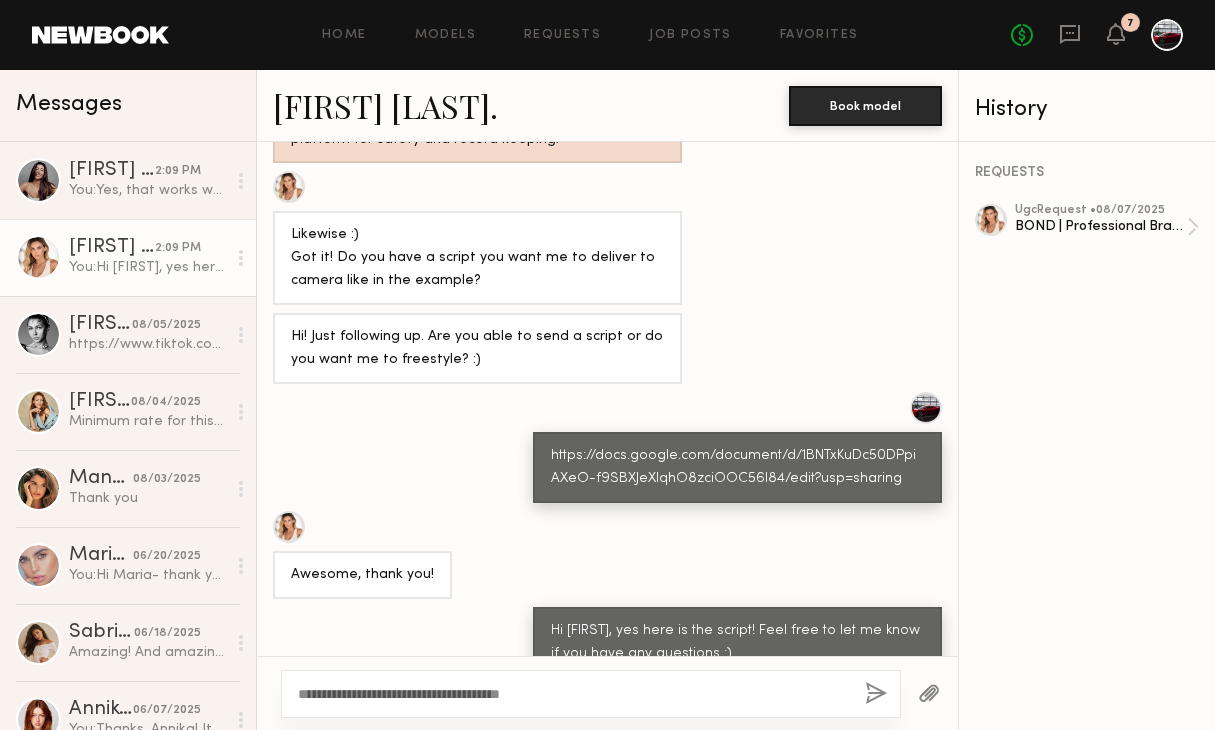 click 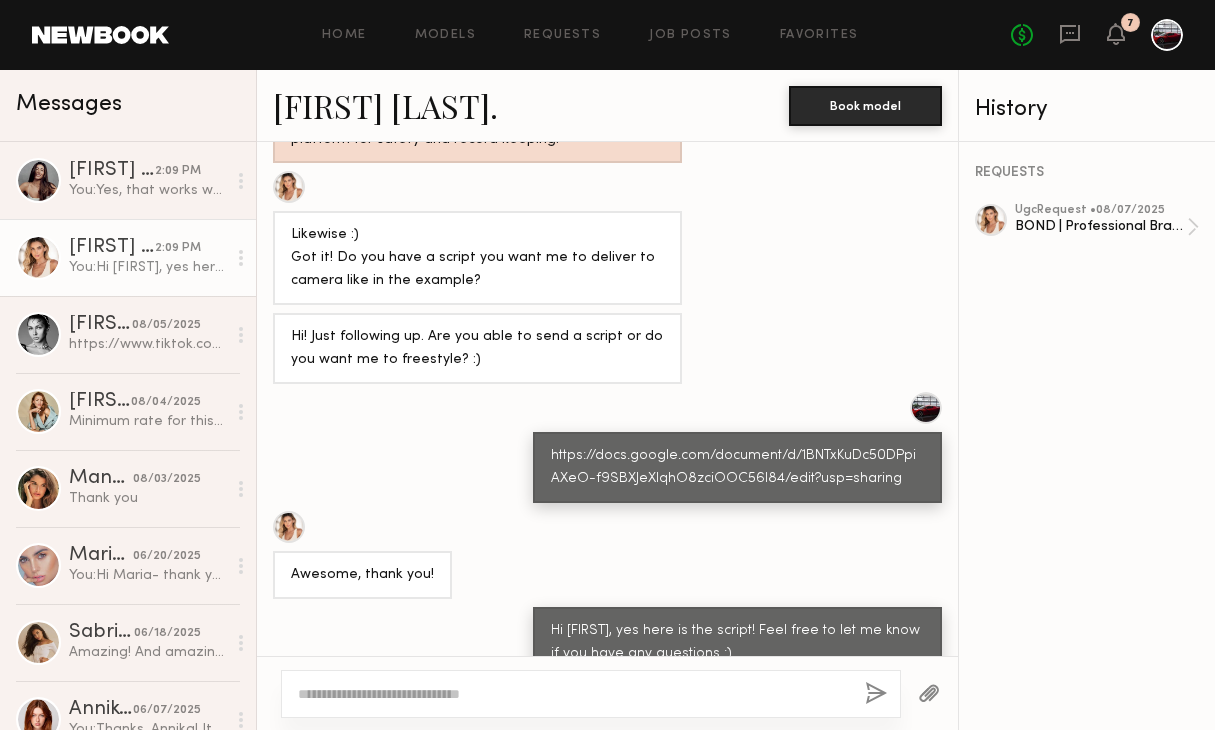 scroll, scrollTop: 1632, scrollLeft: 0, axis: vertical 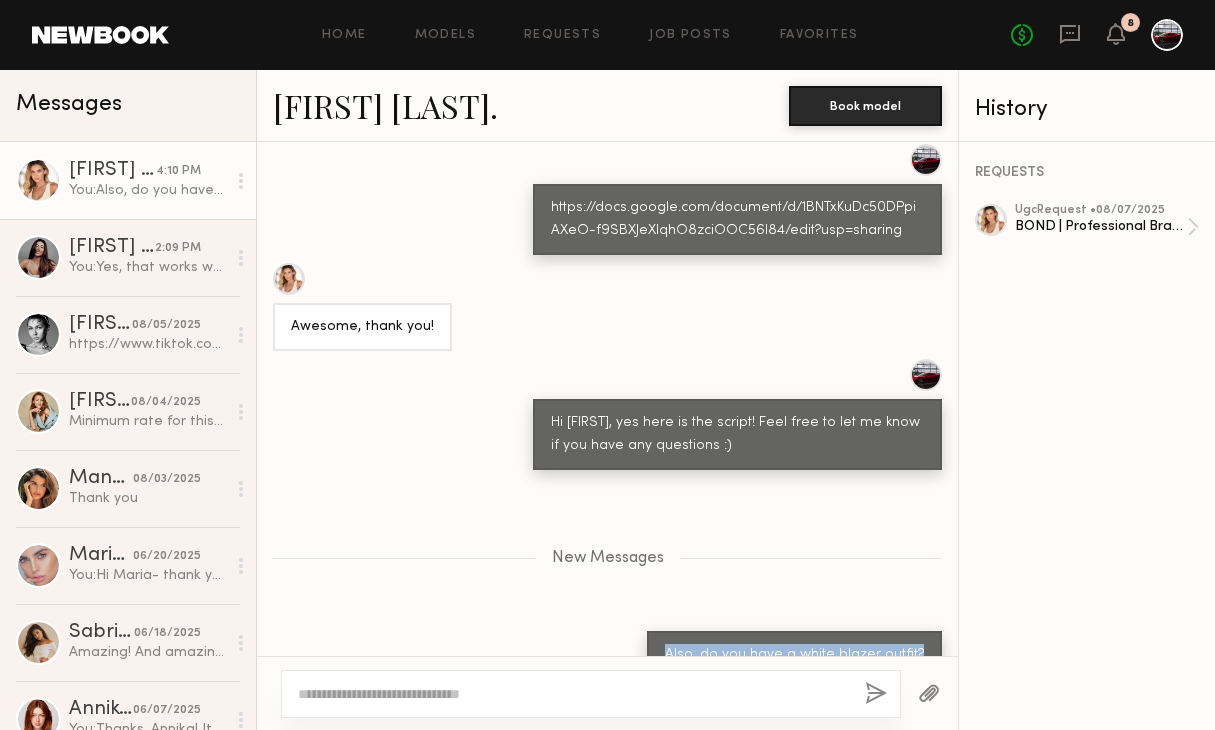 drag, startPoint x: 678, startPoint y: 613, endPoint x: 929, endPoint y: 618, distance: 251.04979 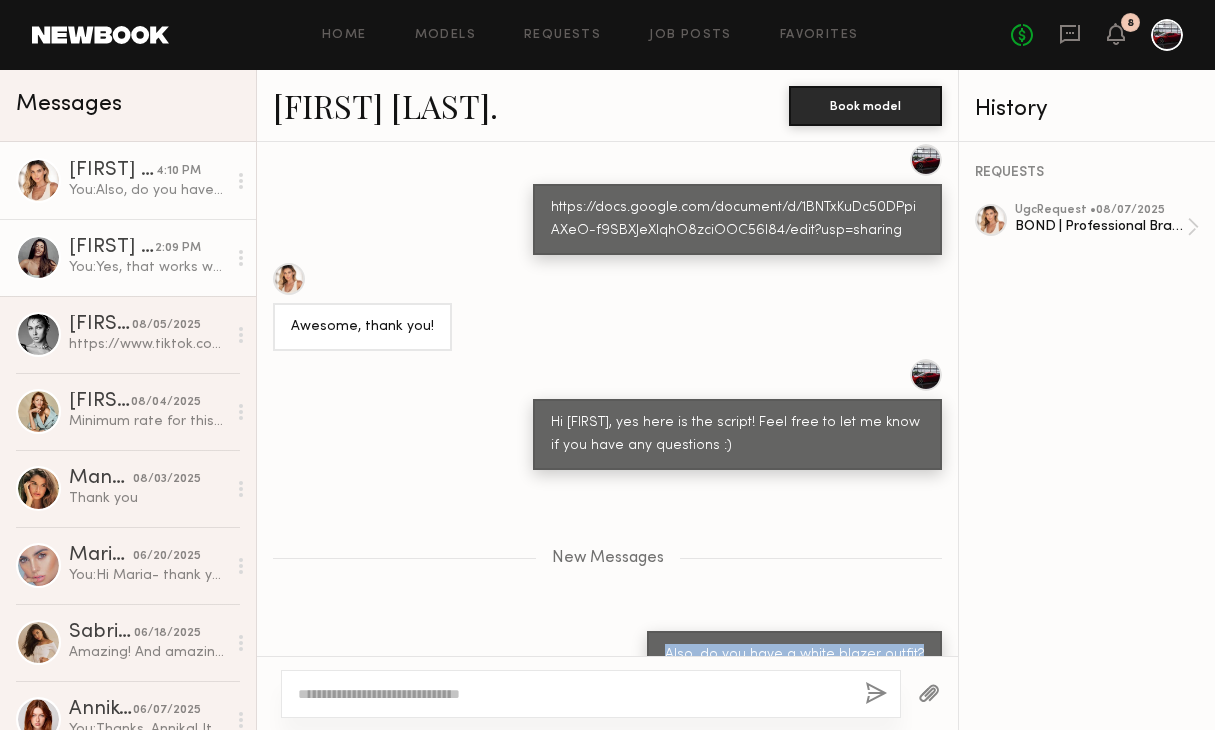 click on "Elke K." 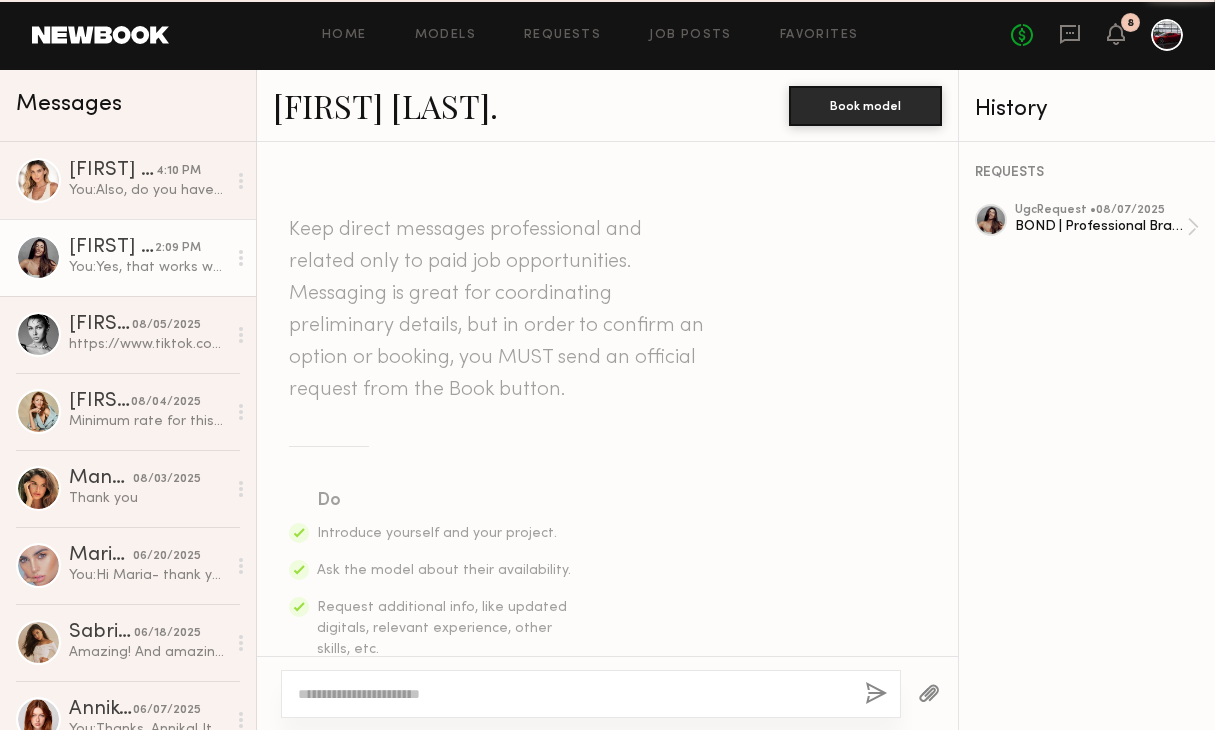 scroll, scrollTop: 953, scrollLeft: 0, axis: vertical 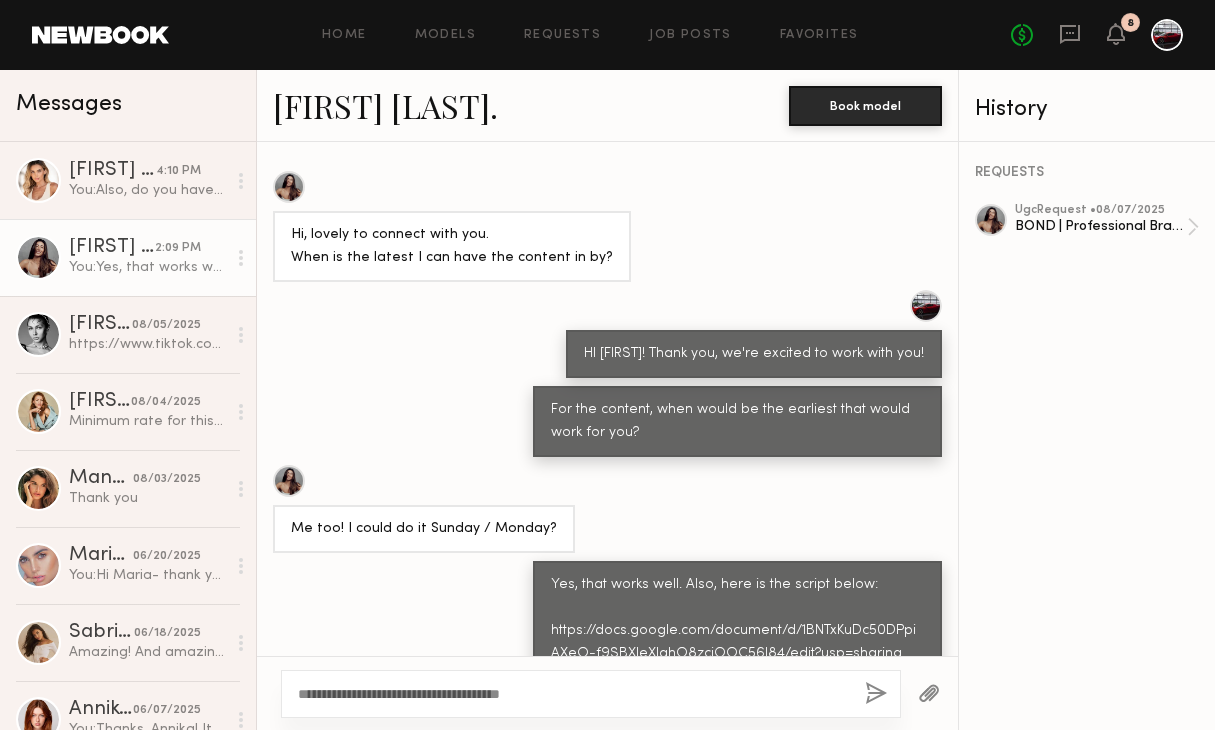 type on "**********" 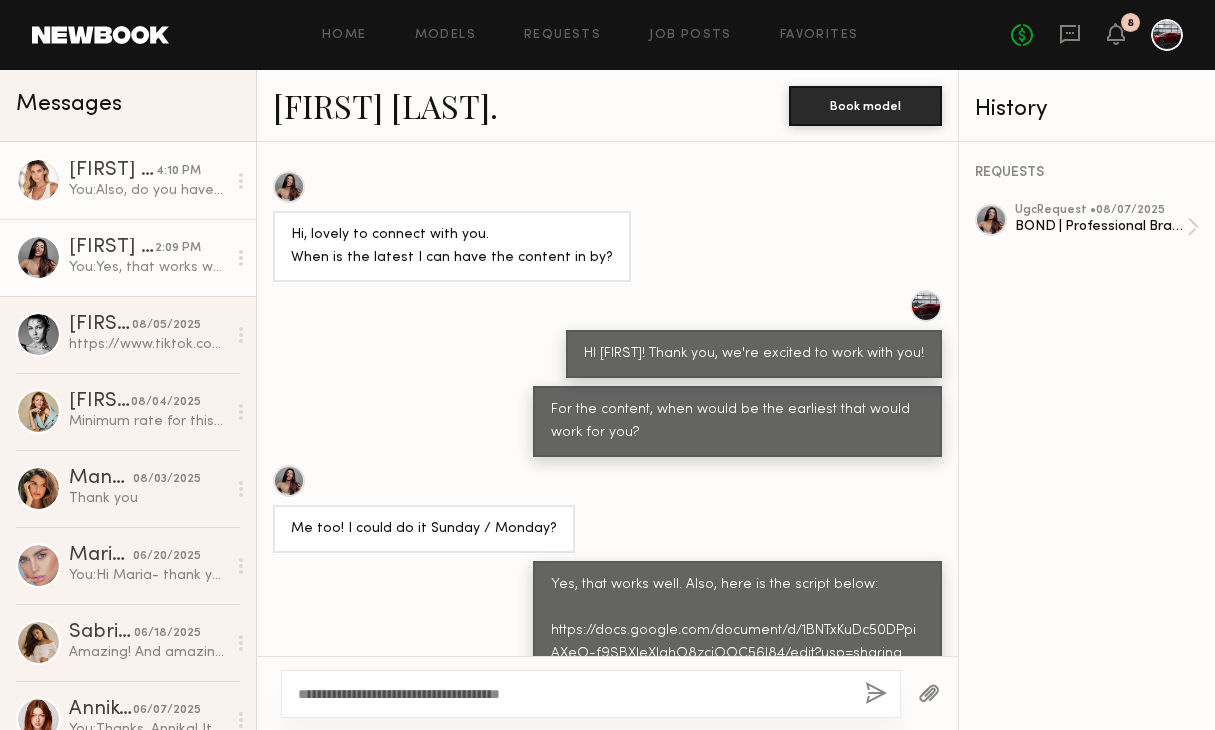 click on "Kacie Nicole M." 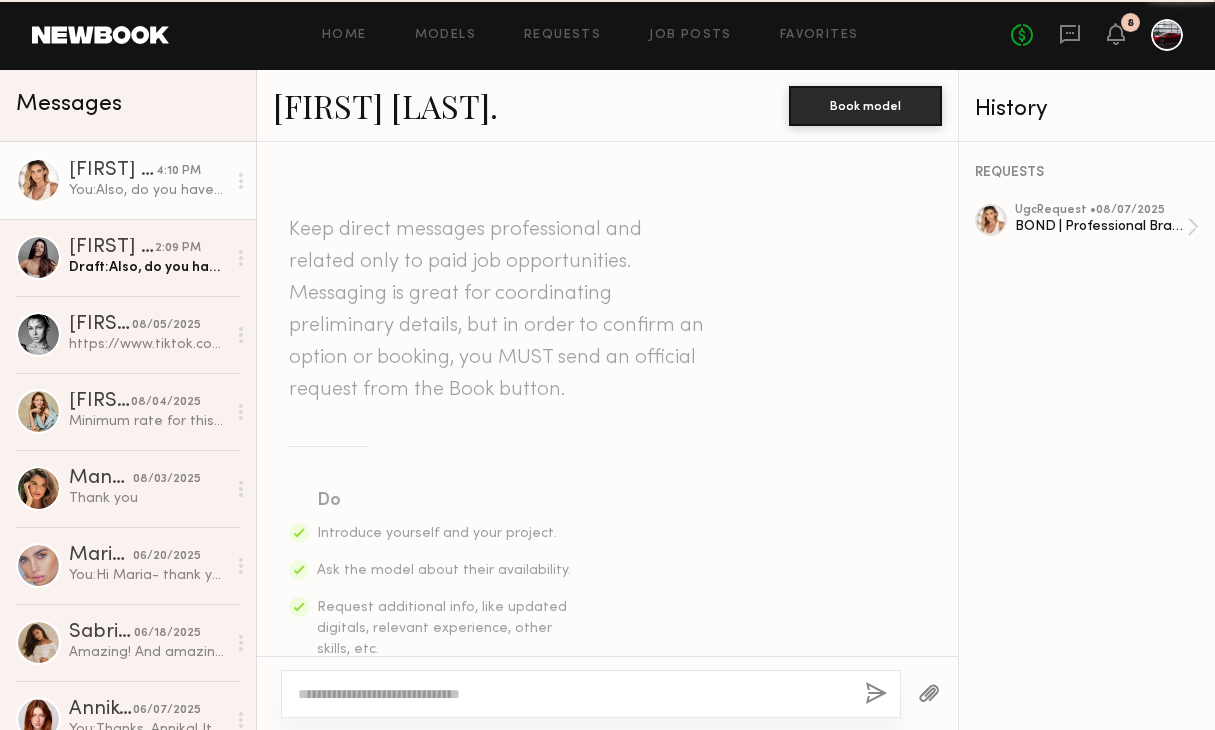 scroll, scrollTop: 1536, scrollLeft: 0, axis: vertical 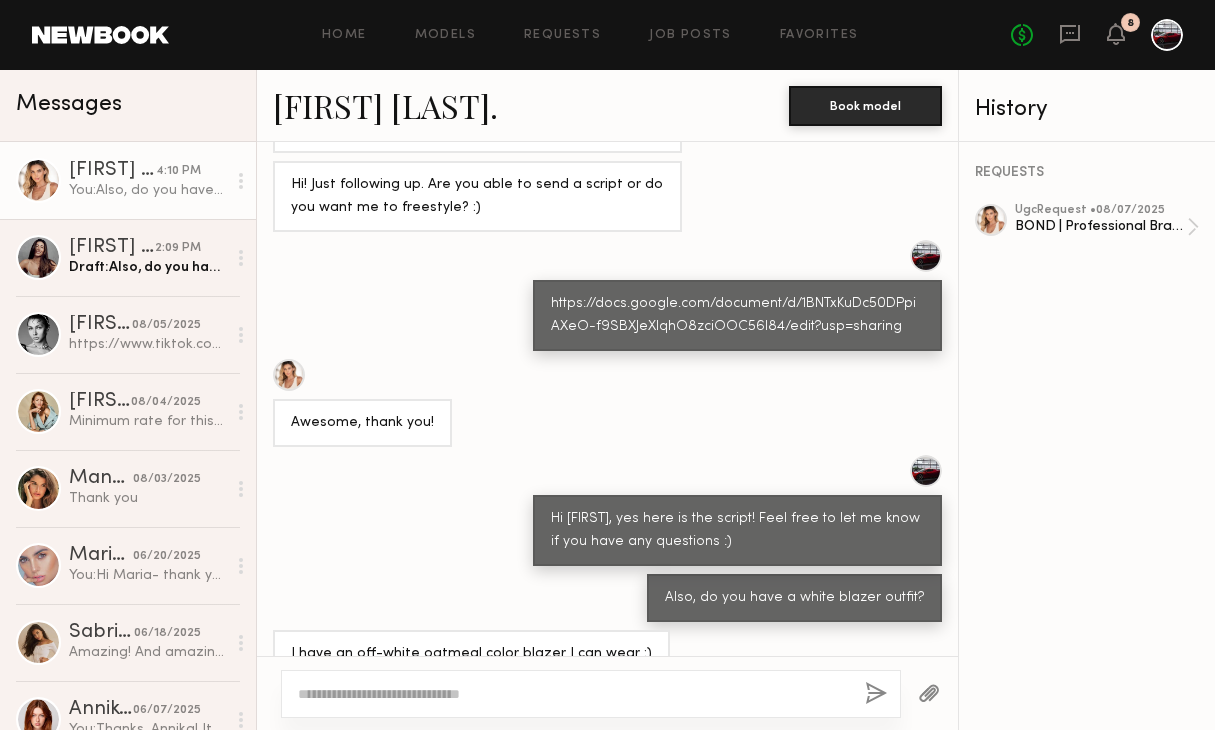 click on "Kacie Nicole M." 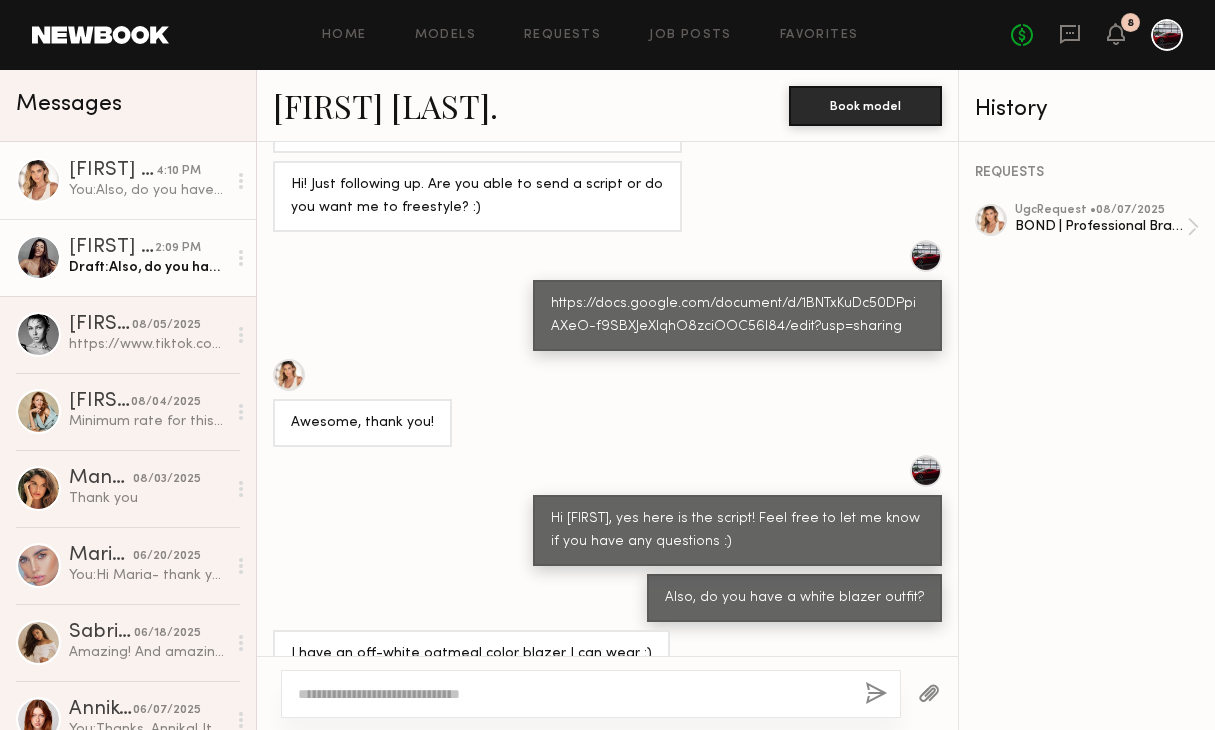 click on "Elke K. 2:09 PM Draft:  Also, do you have a white blazer outfit?" 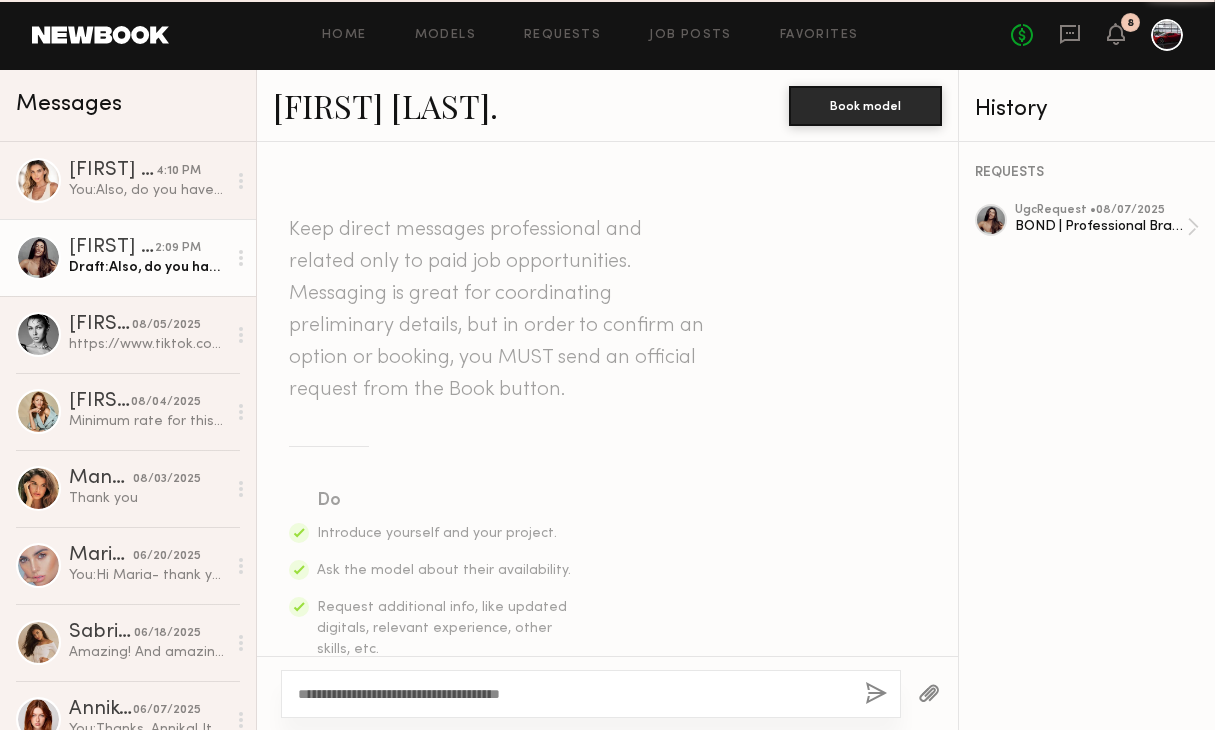 scroll, scrollTop: 953, scrollLeft: 0, axis: vertical 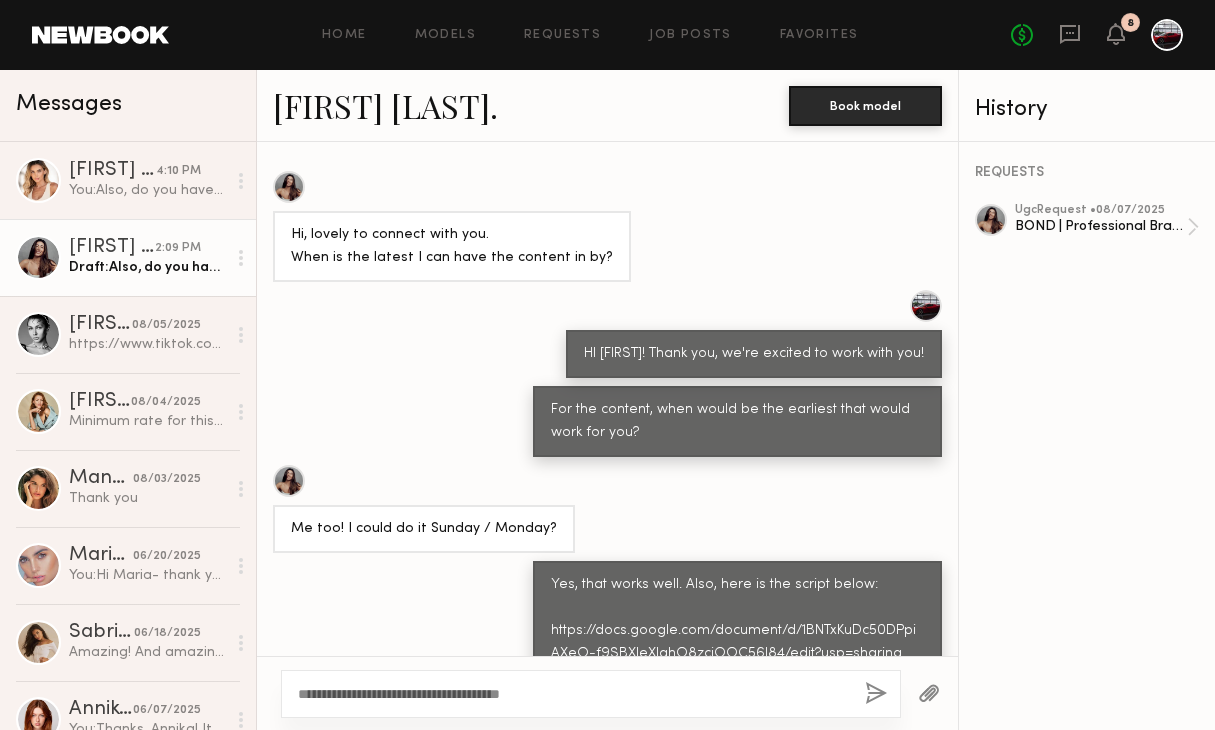 click on "**********" 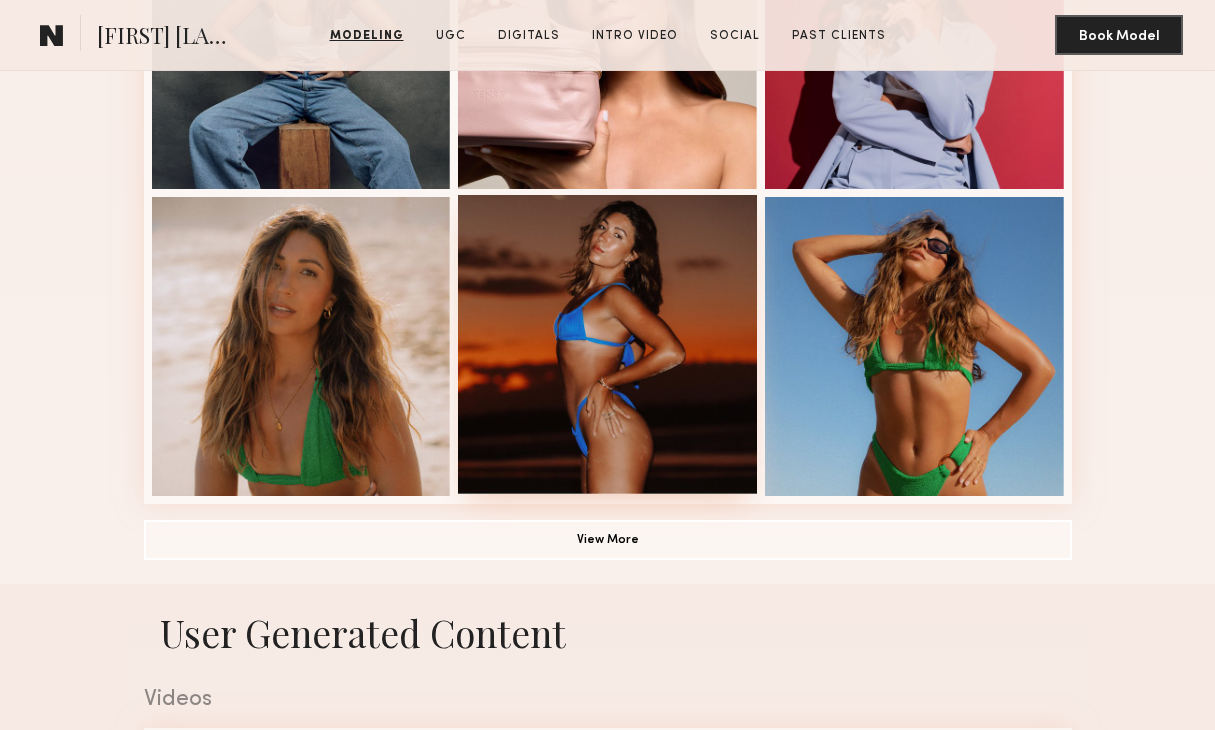 scroll, scrollTop: 1270, scrollLeft: 0, axis: vertical 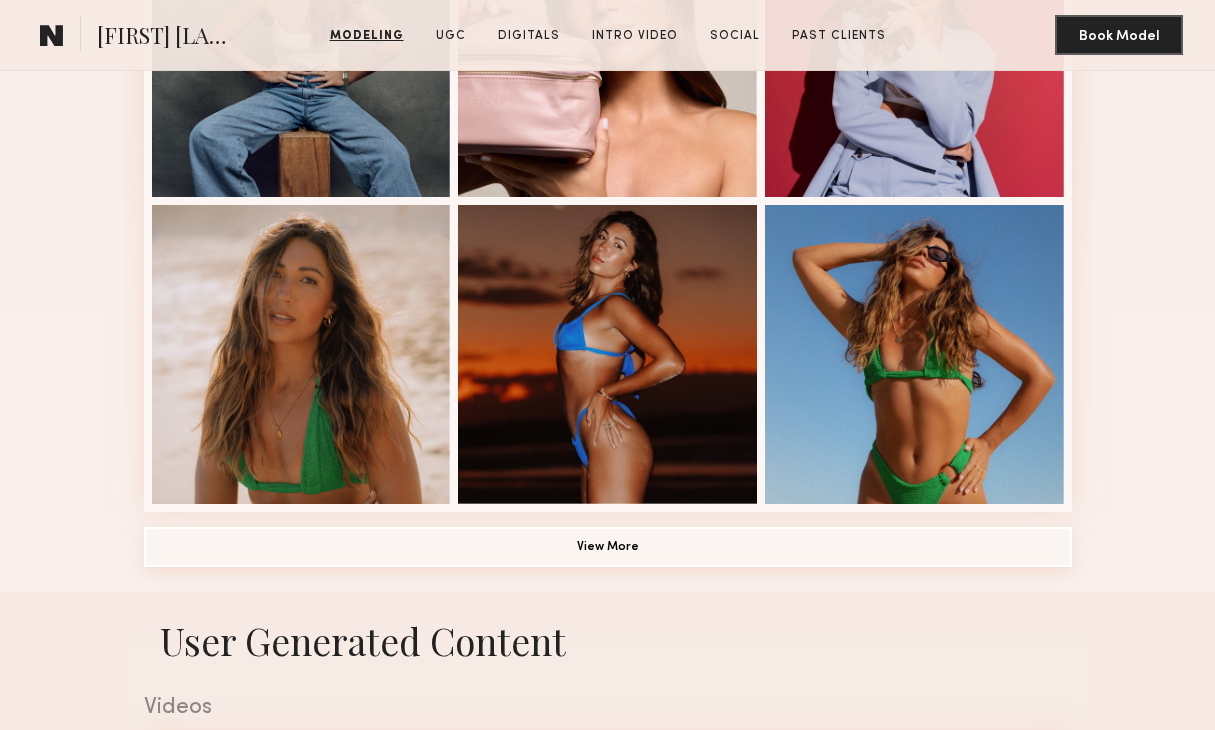 click on "View More" 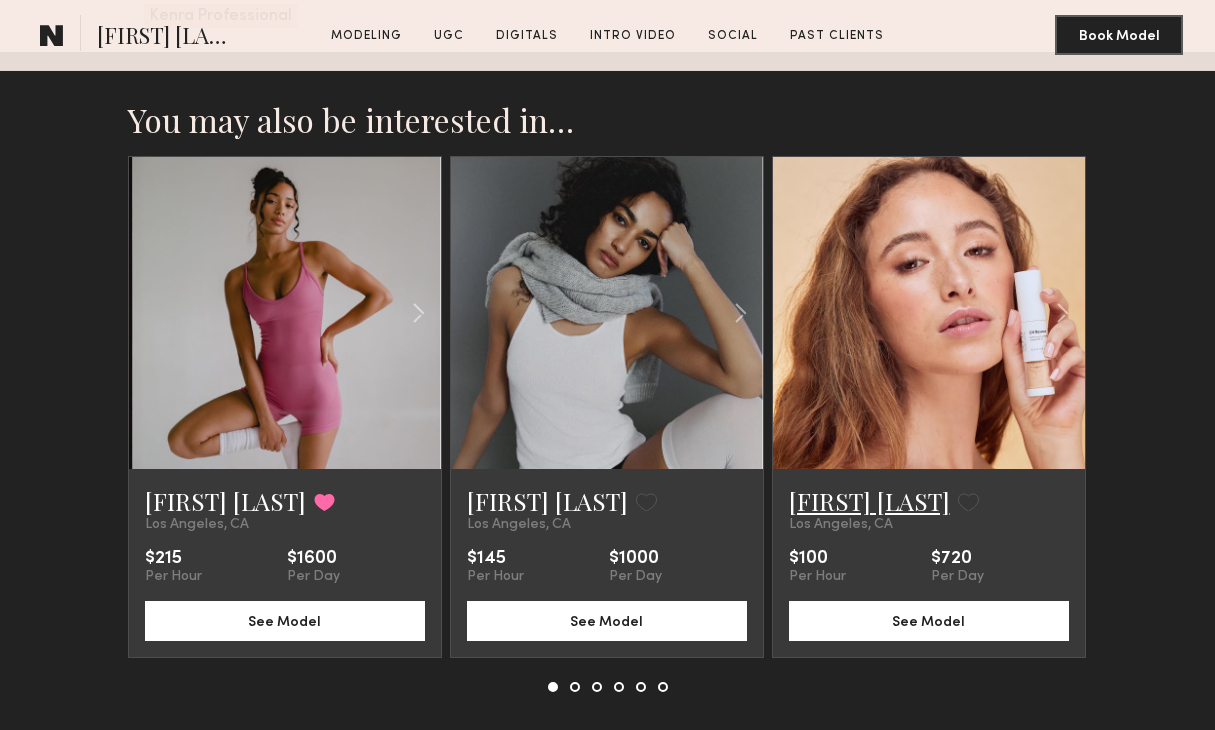 scroll, scrollTop: 6018, scrollLeft: 0, axis: vertical 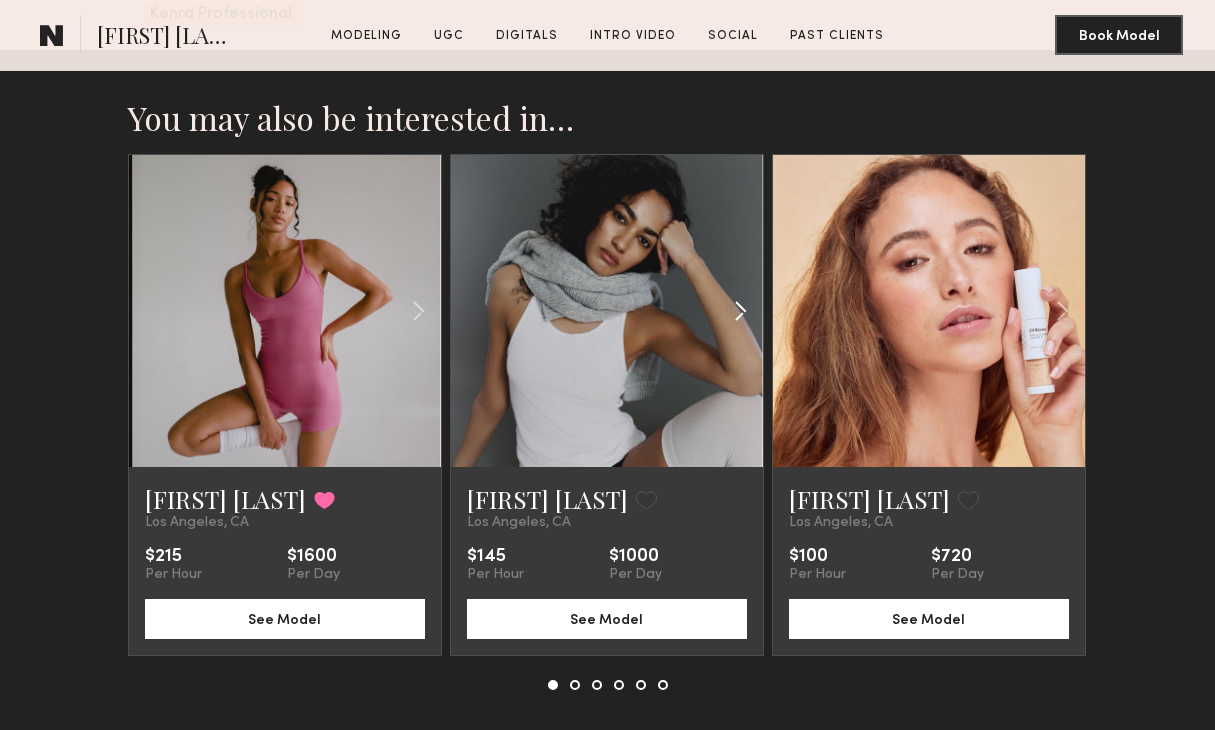click 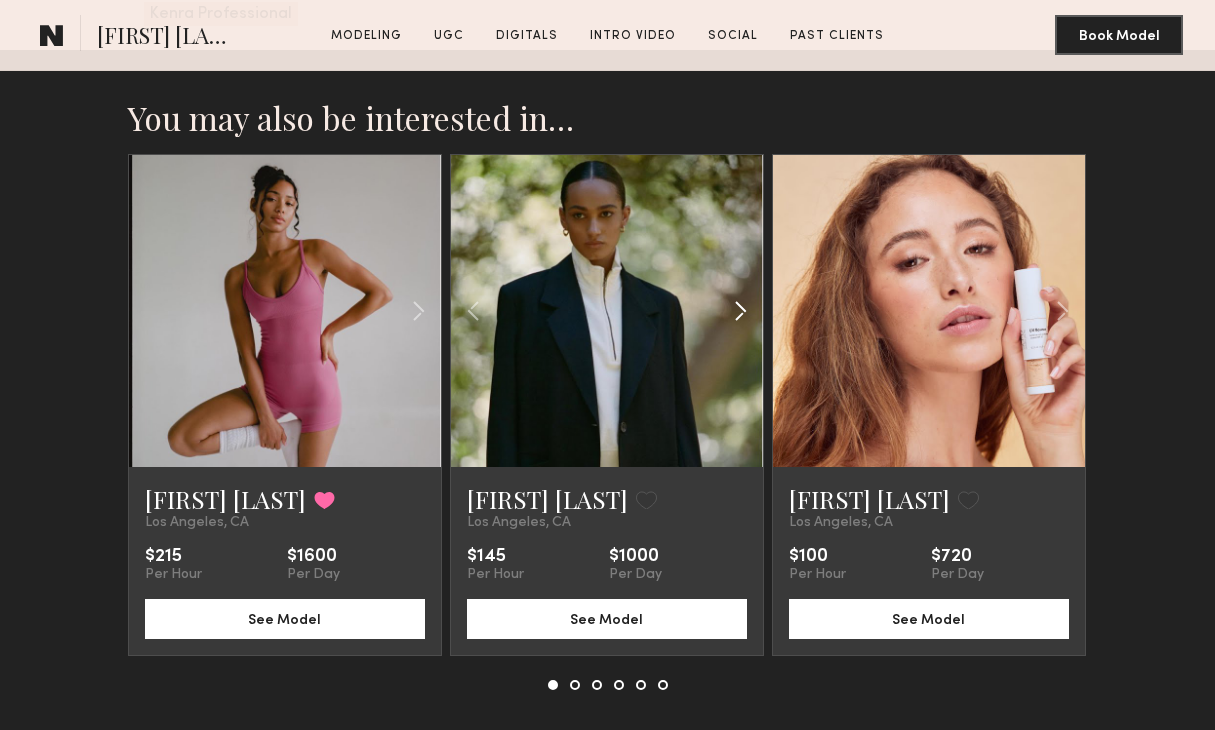 click 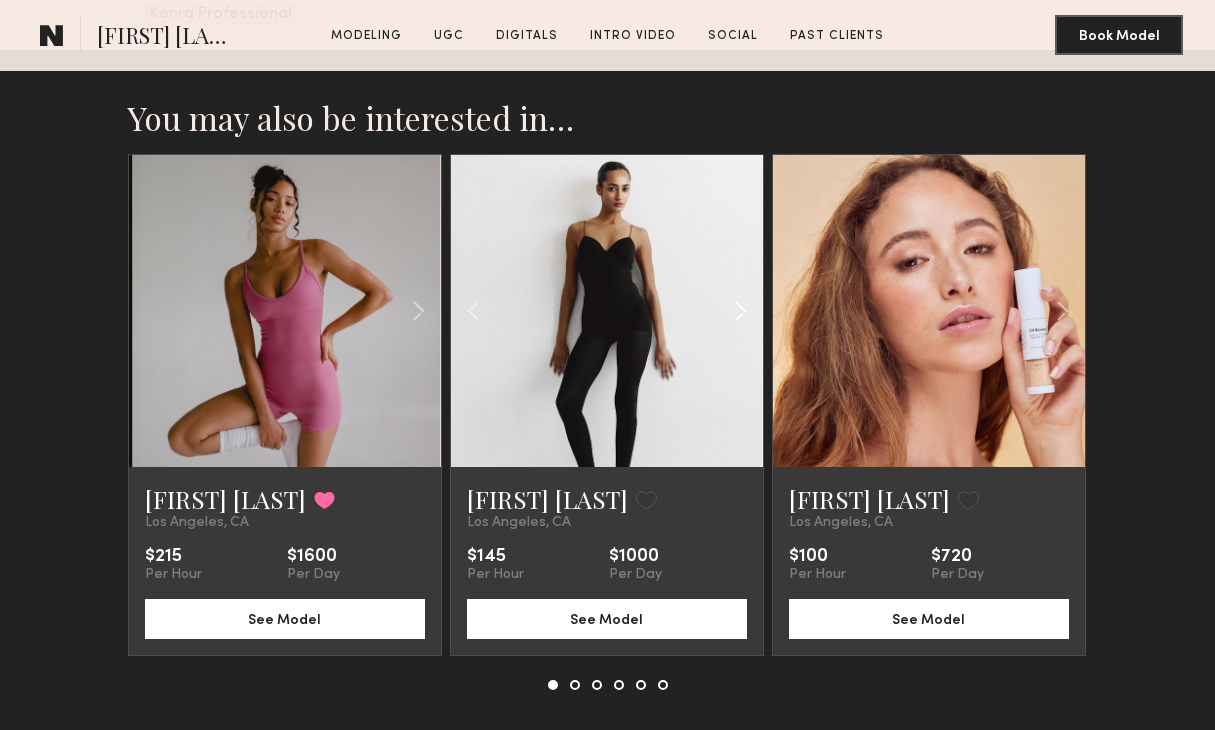 click 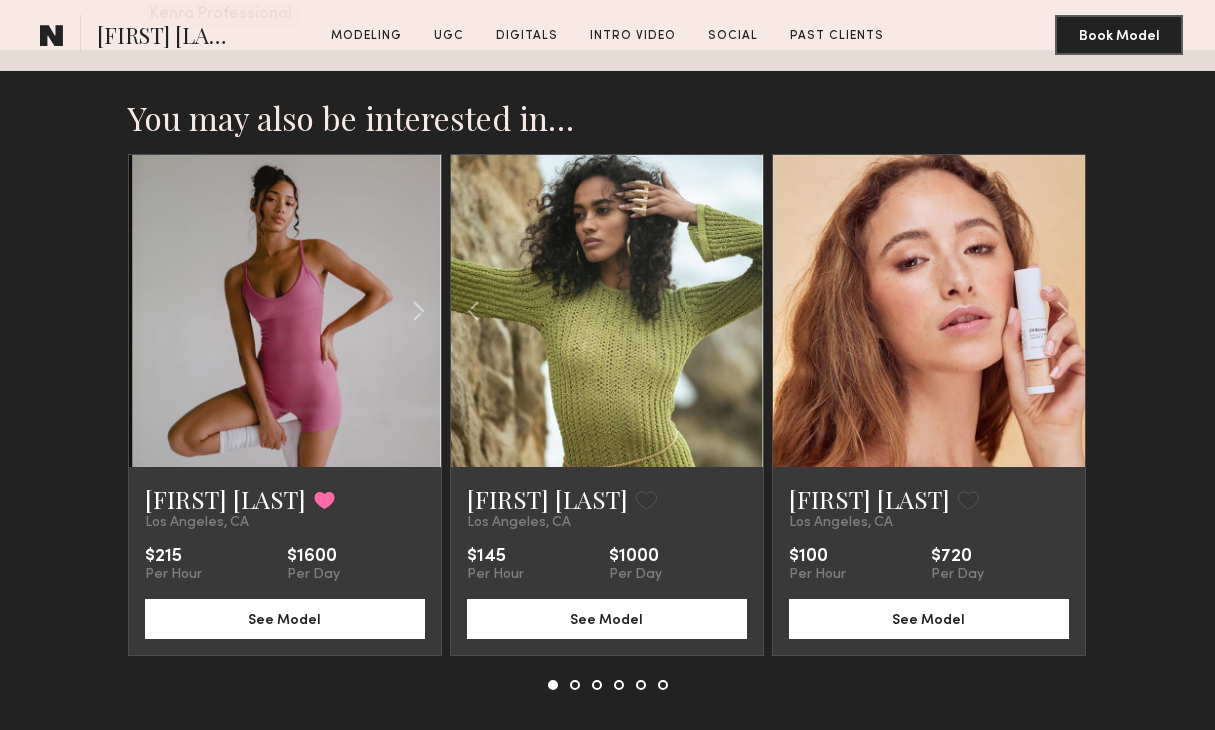 click 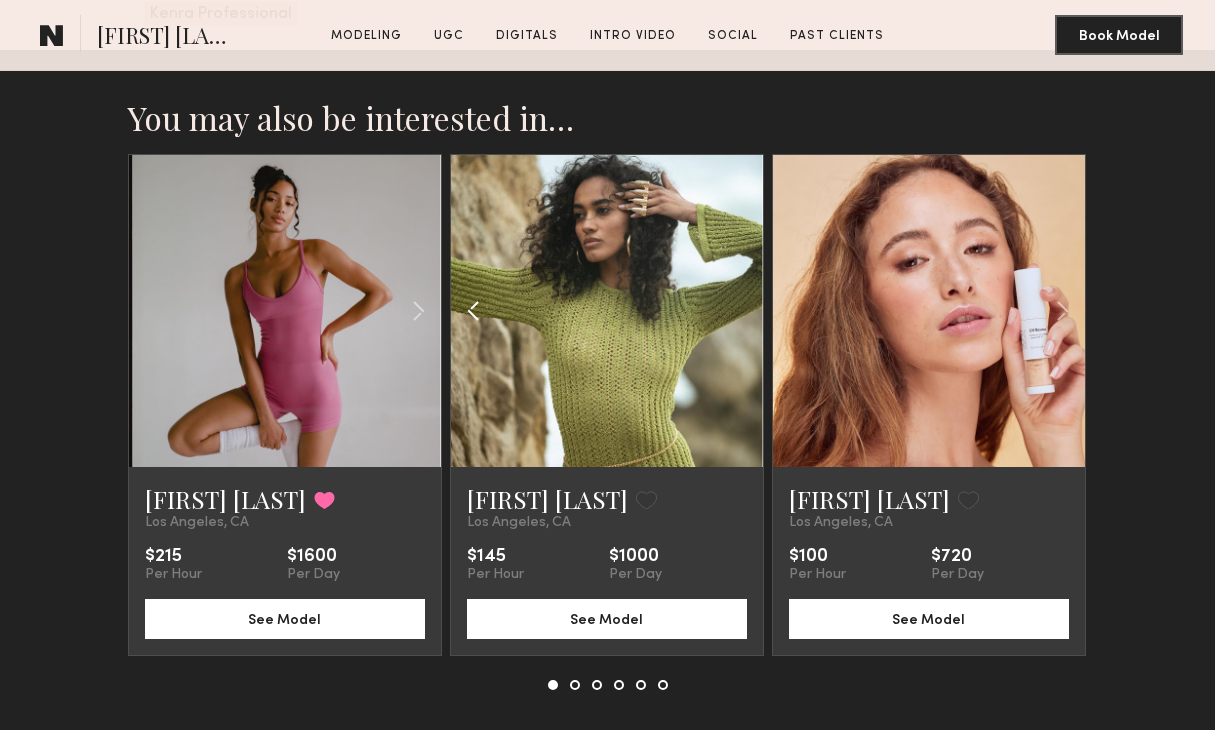 click 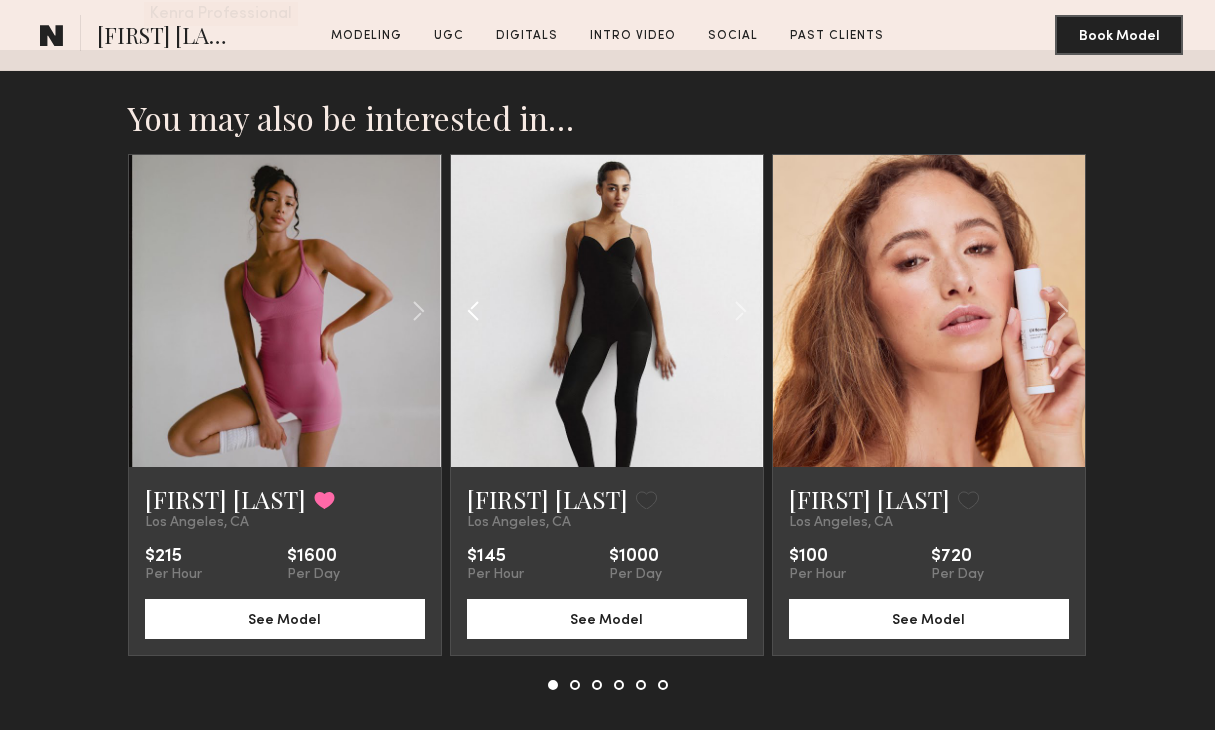 click 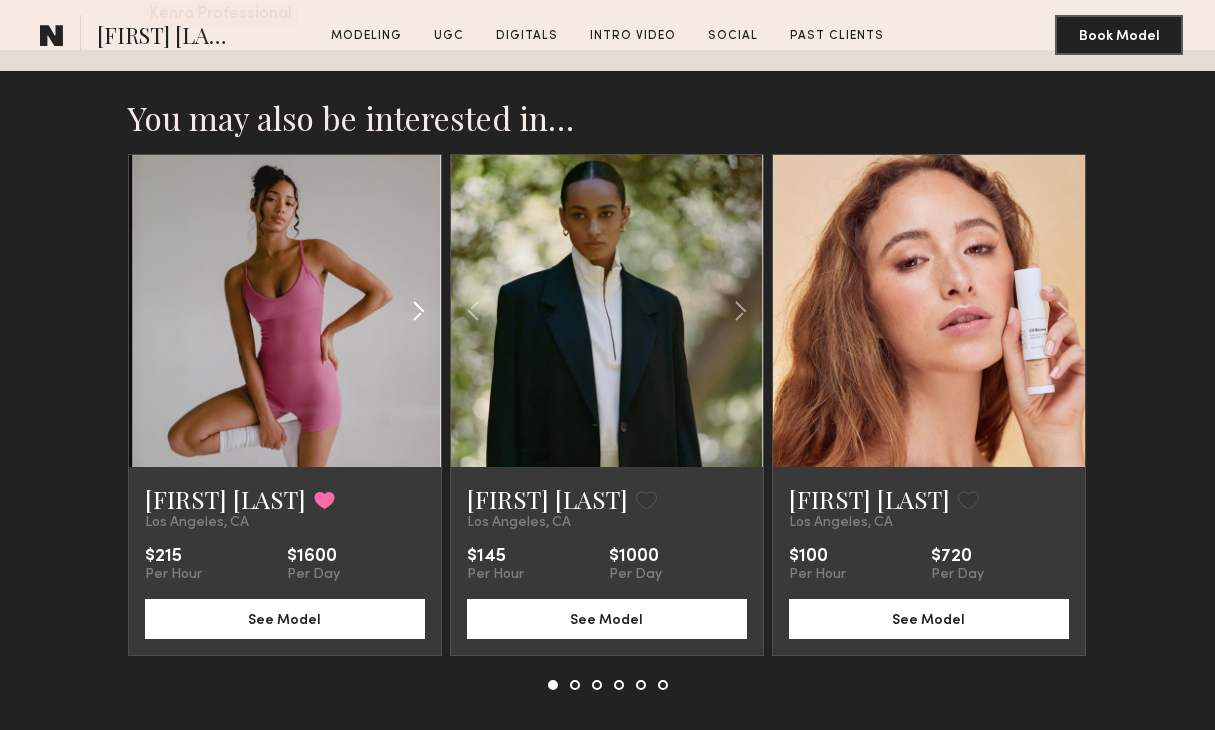 click 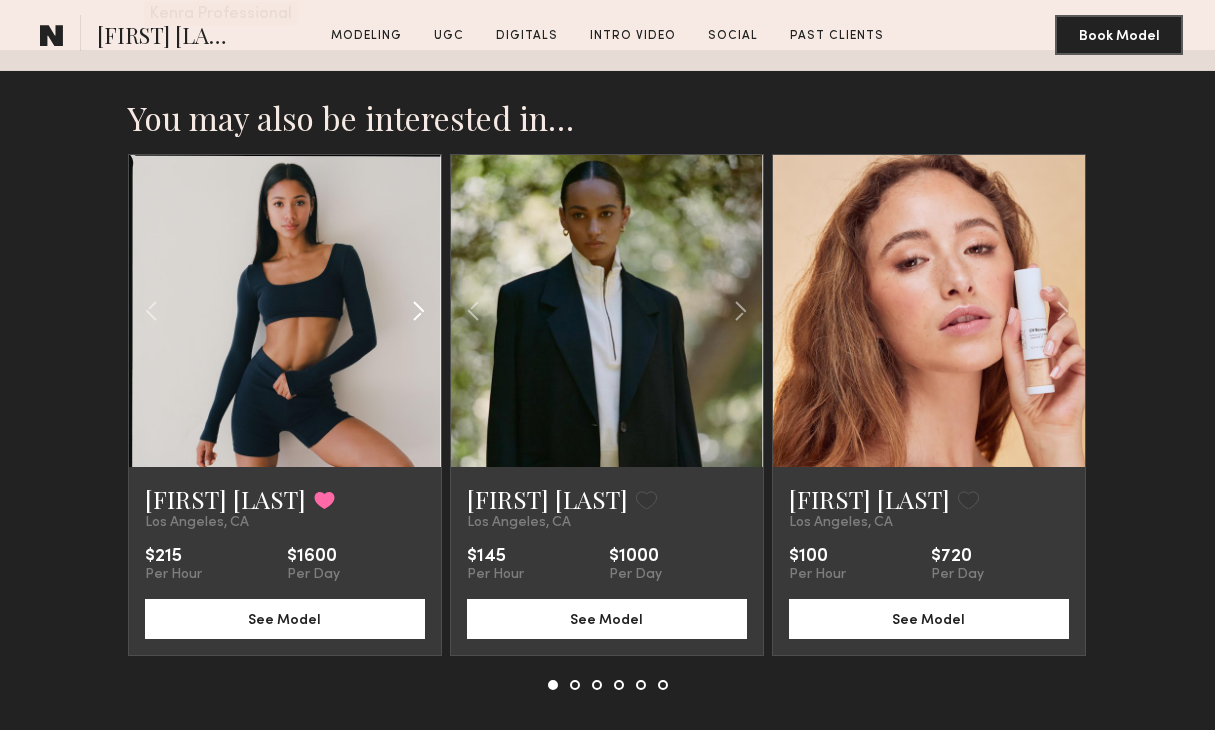 click 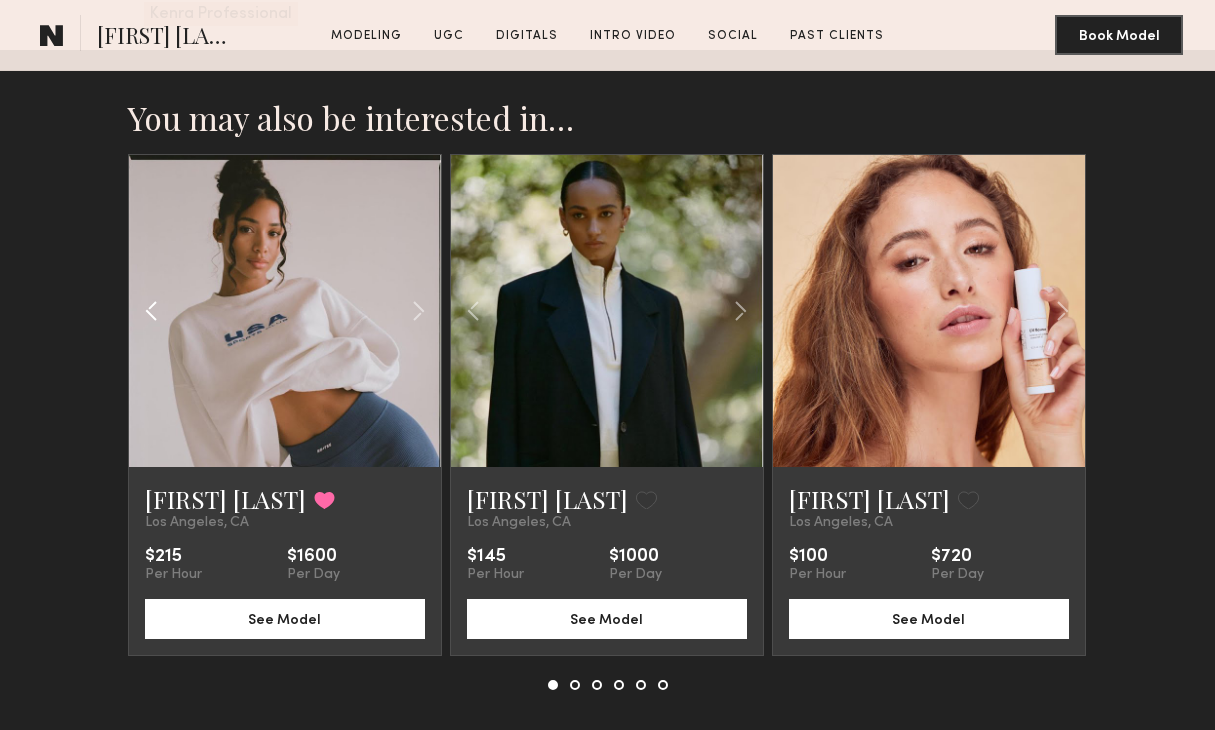 click 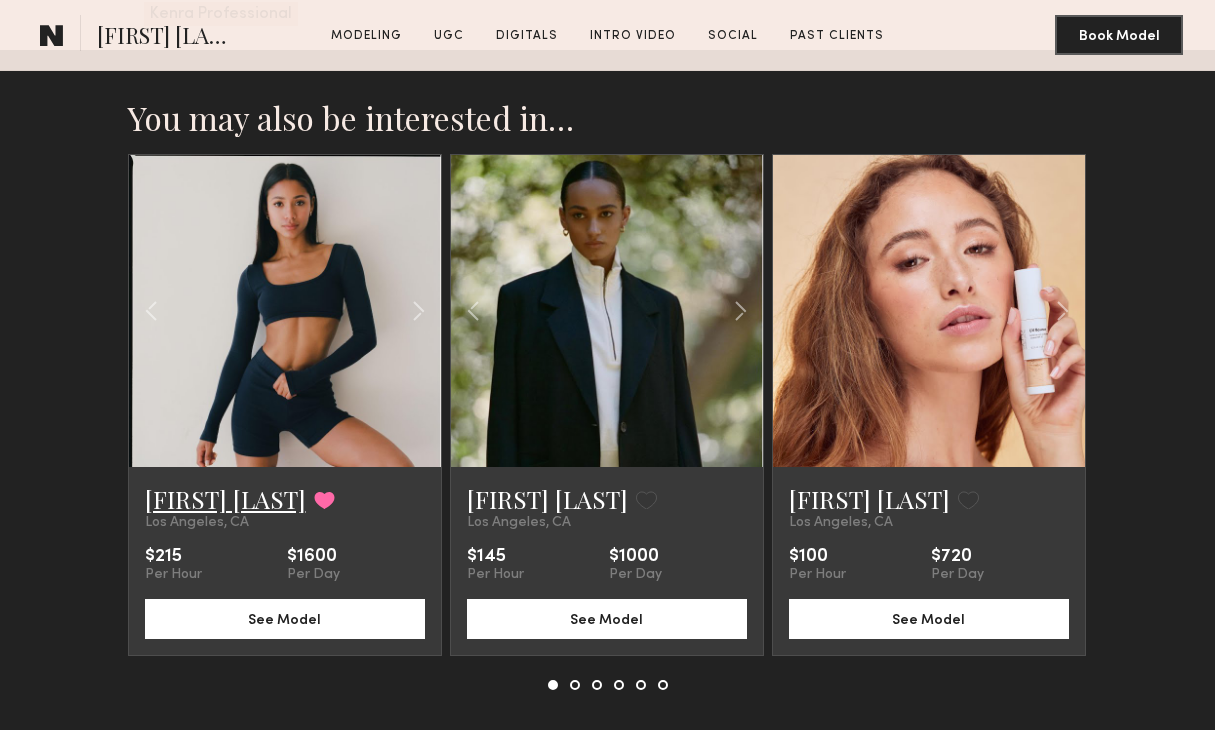 click on "[FIRST] [LAST]" 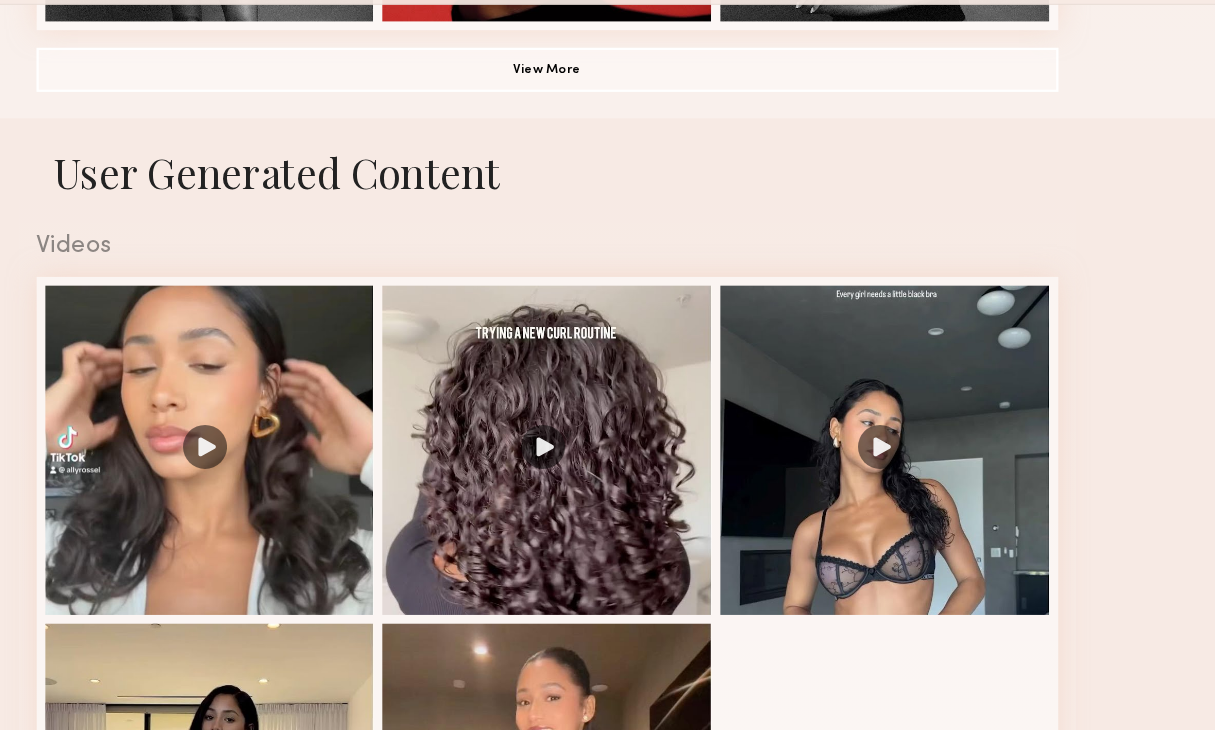 scroll, scrollTop: 1766, scrollLeft: 0, axis: vertical 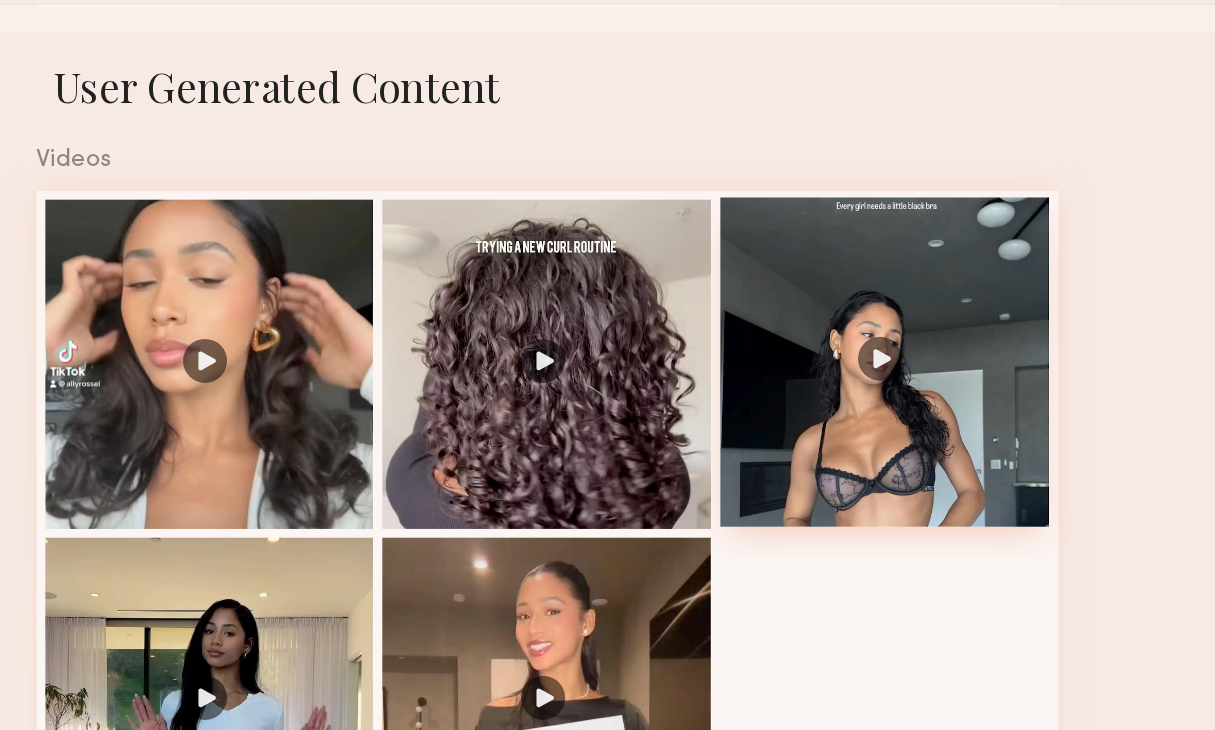 click at bounding box center (914, 395) 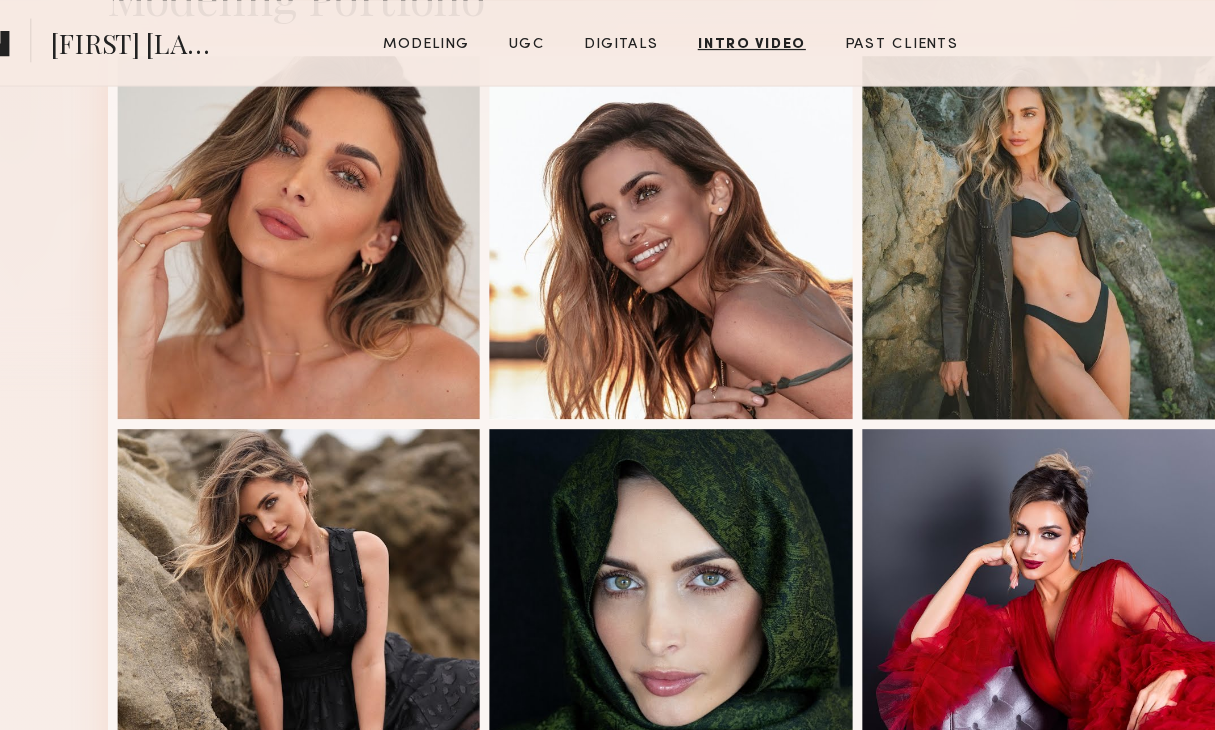 scroll, scrollTop: 0, scrollLeft: 0, axis: both 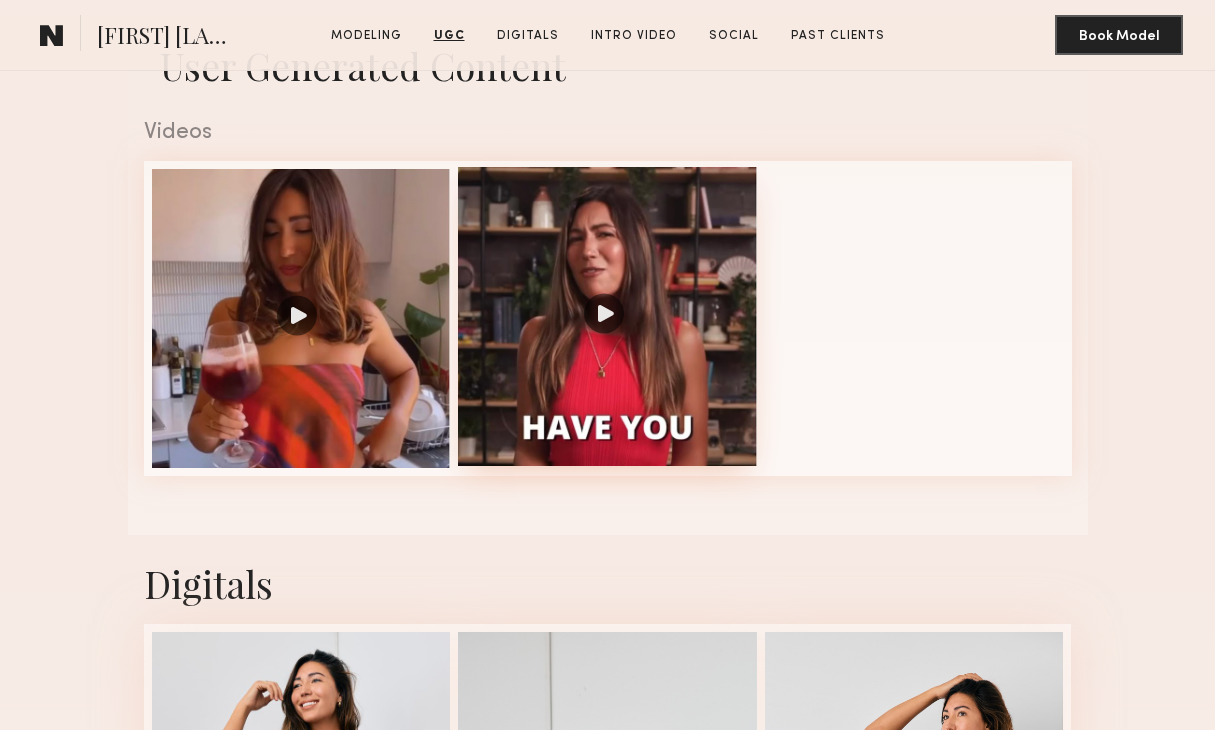 click at bounding box center [607, 316] 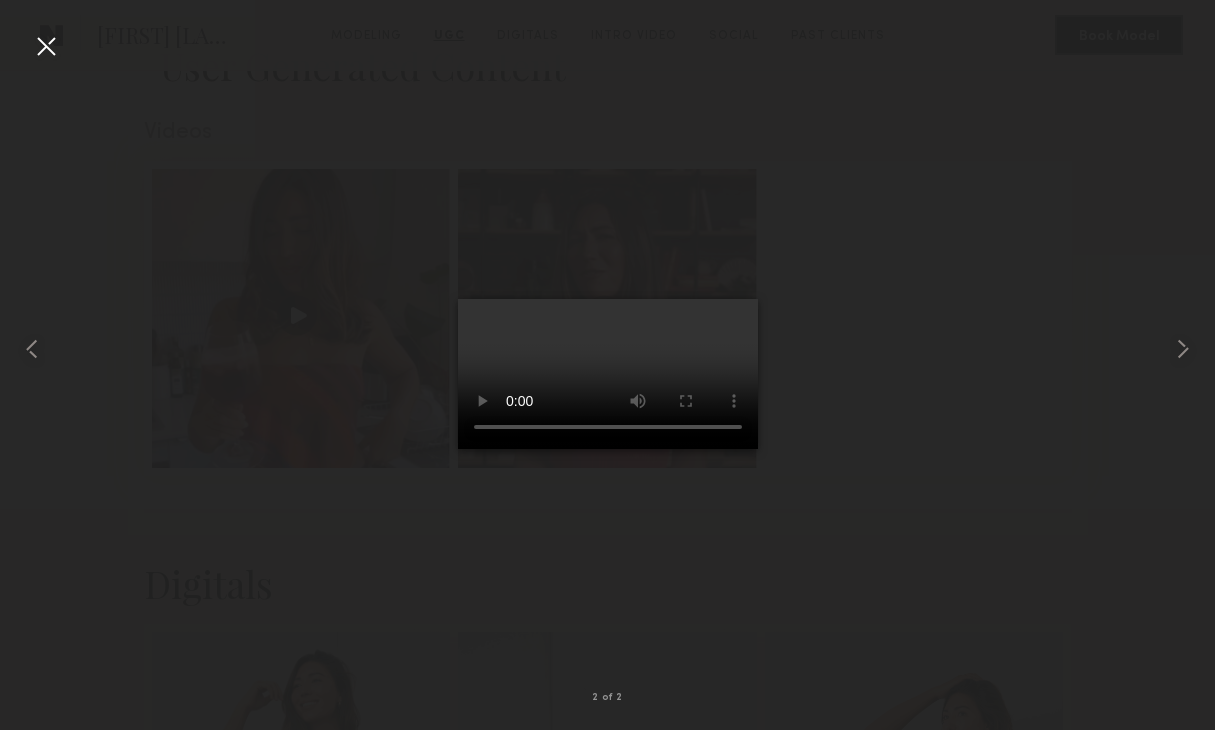 click at bounding box center [46, 46] 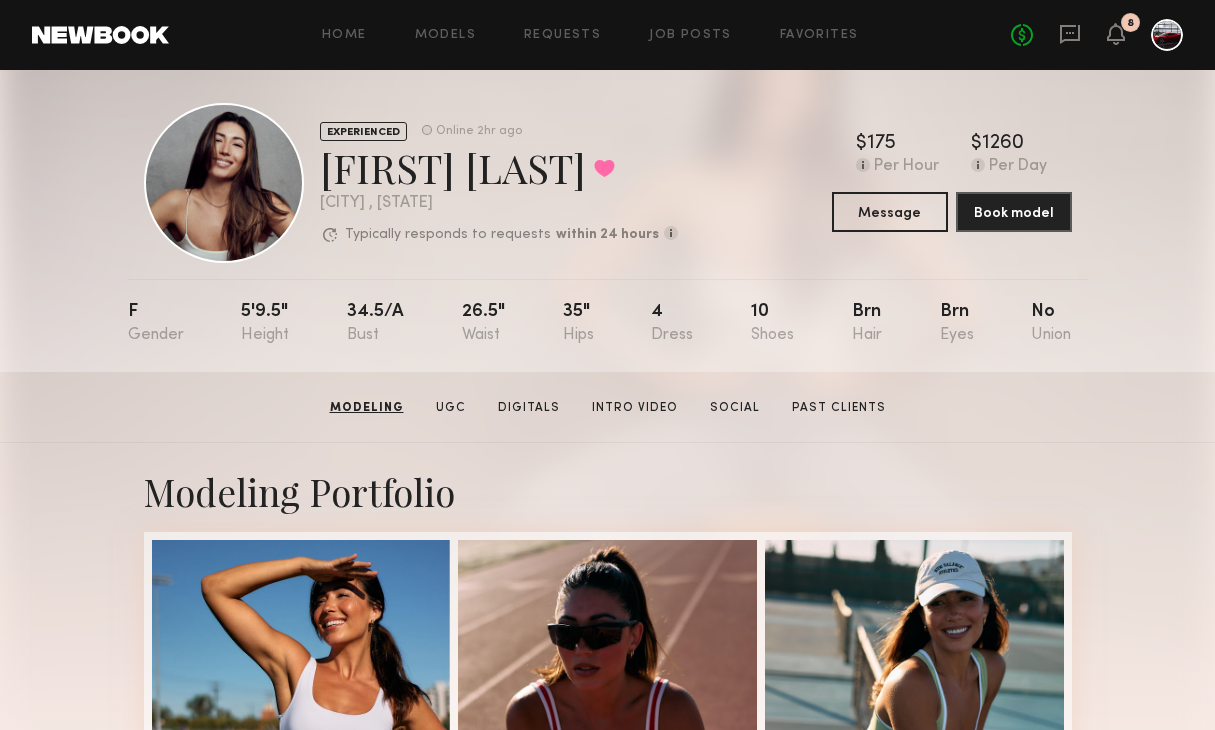 scroll, scrollTop: 0, scrollLeft: 0, axis: both 